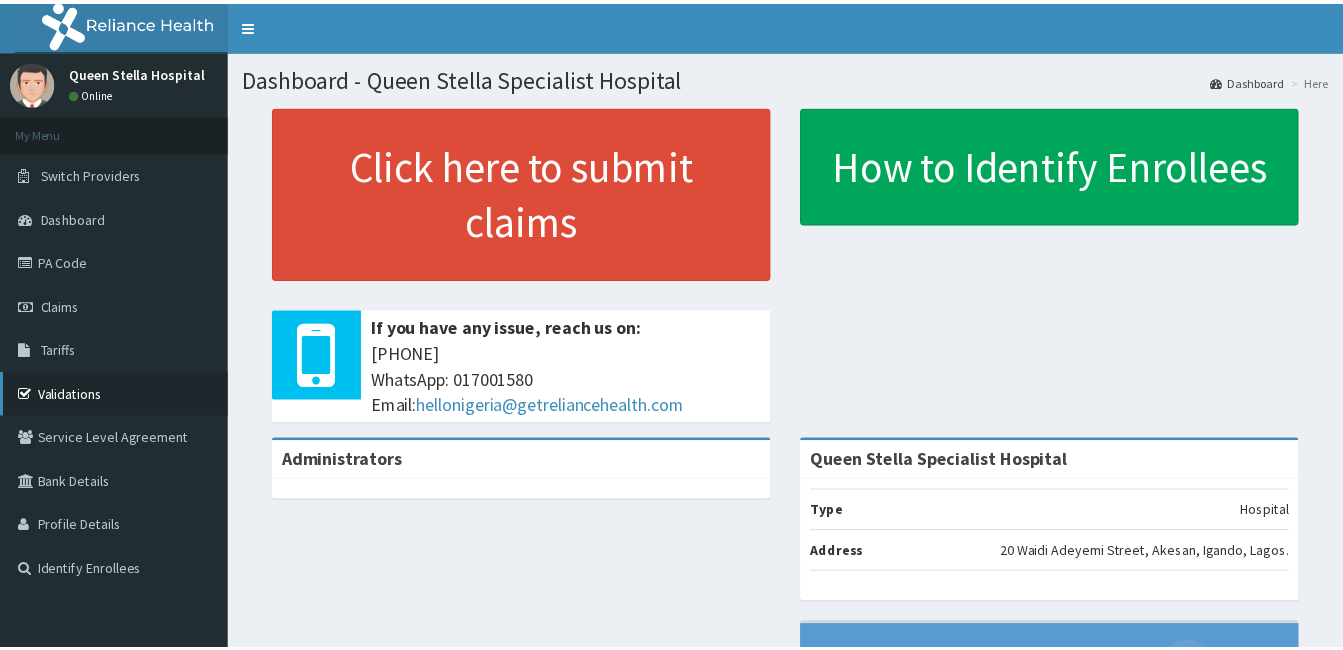 scroll, scrollTop: 0, scrollLeft: 0, axis: both 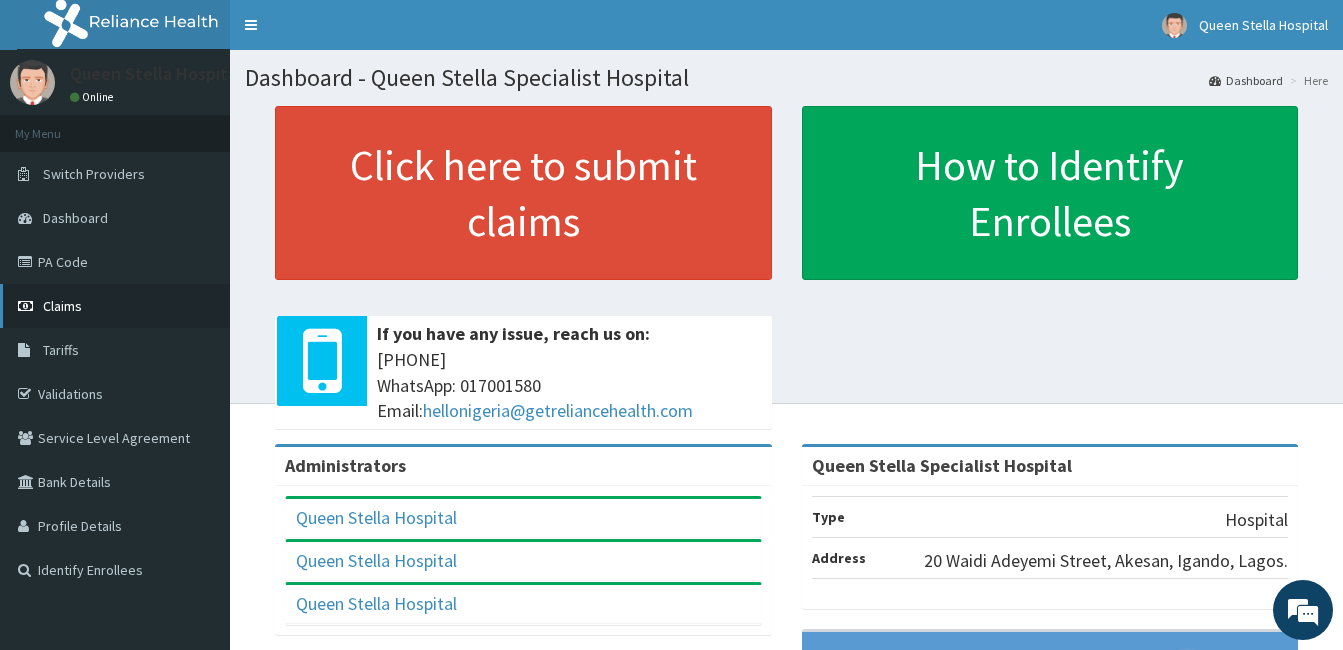 click on "Claims" at bounding box center [115, 306] 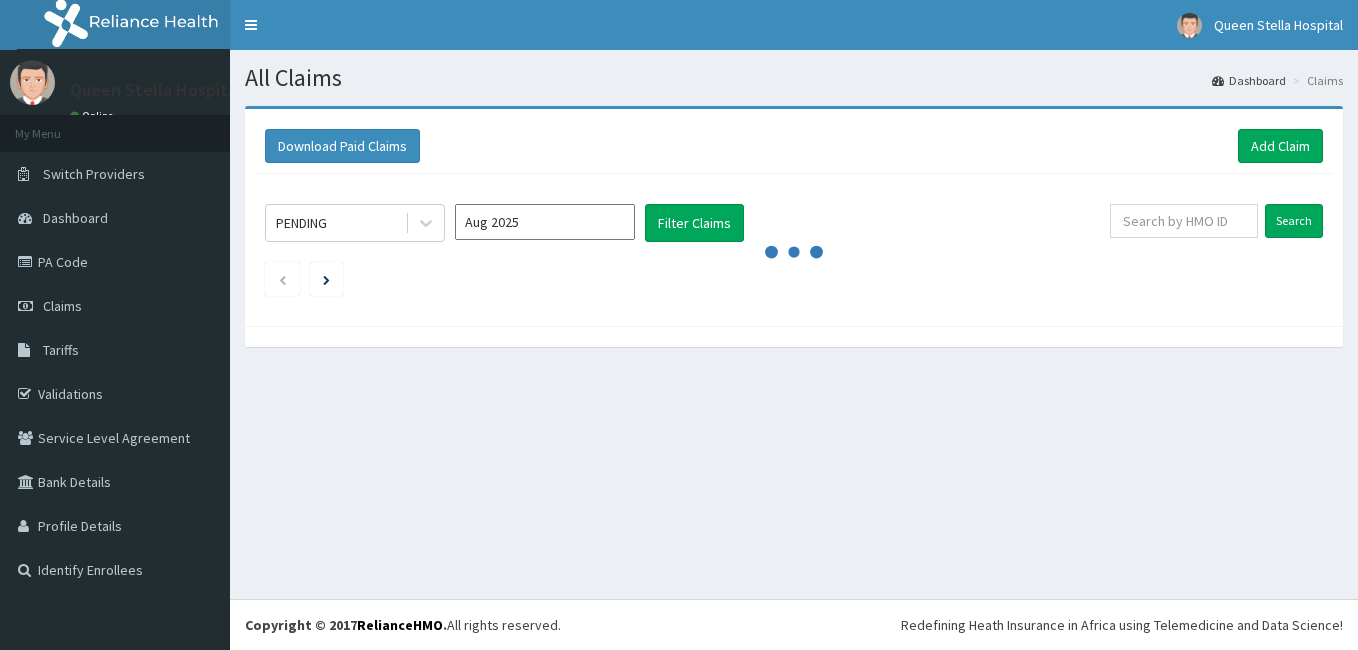 scroll, scrollTop: 0, scrollLeft: 0, axis: both 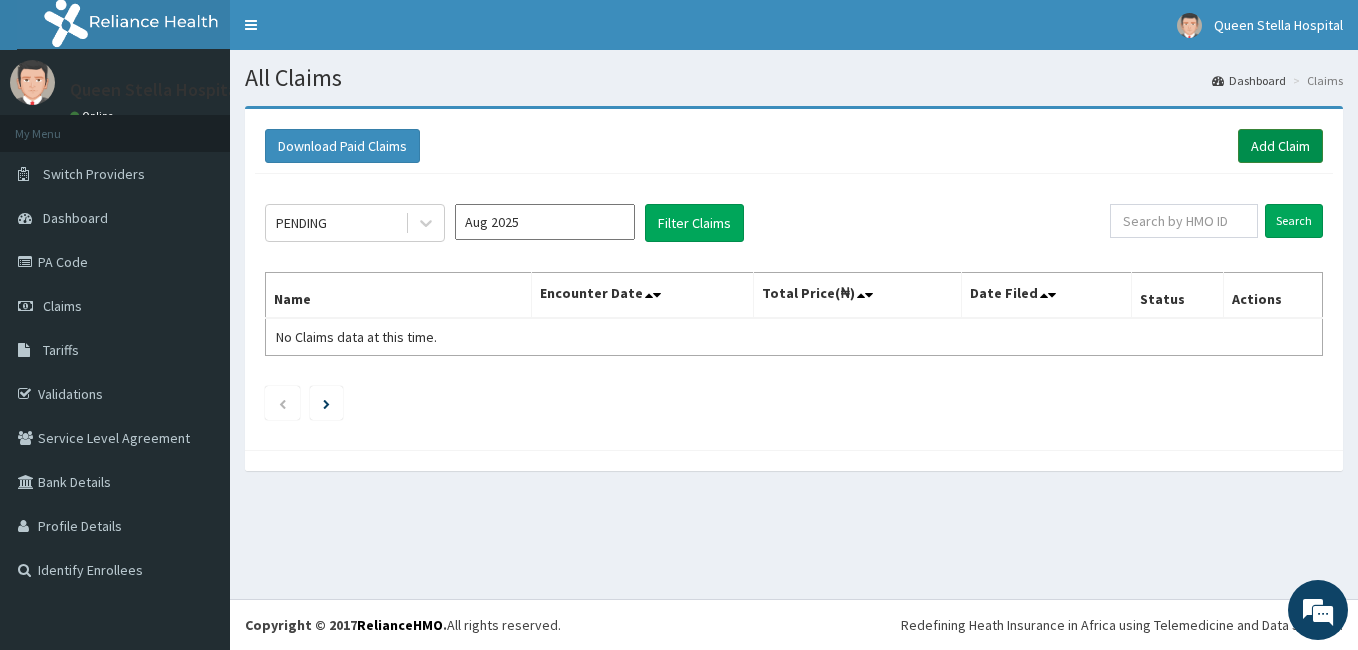 click on "Add Claim" at bounding box center [1280, 146] 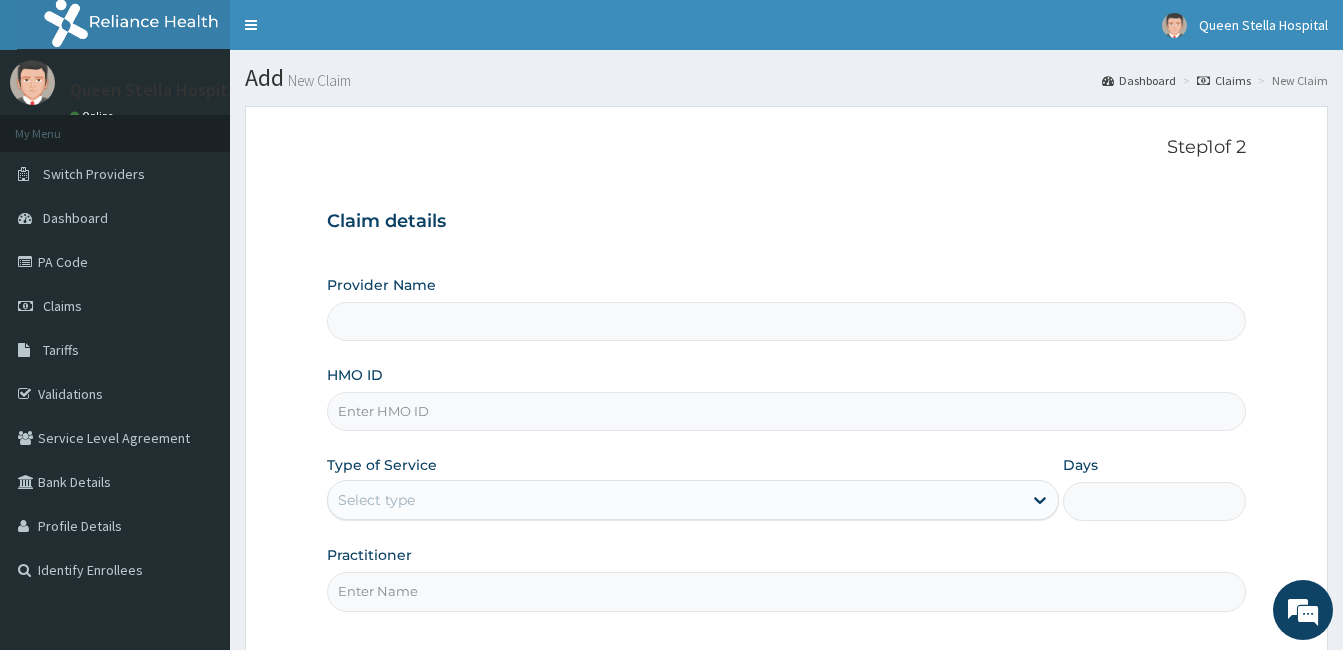 scroll, scrollTop: 0, scrollLeft: 0, axis: both 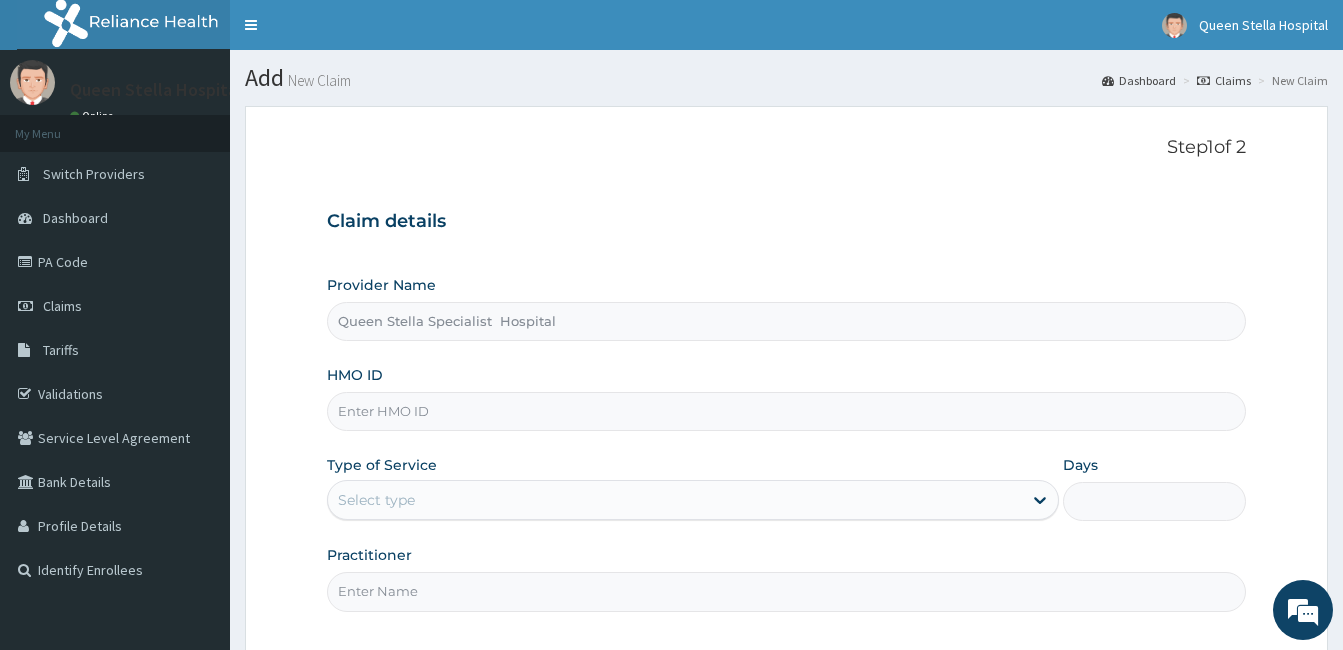 click on "HMO ID" at bounding box center [786, 411] 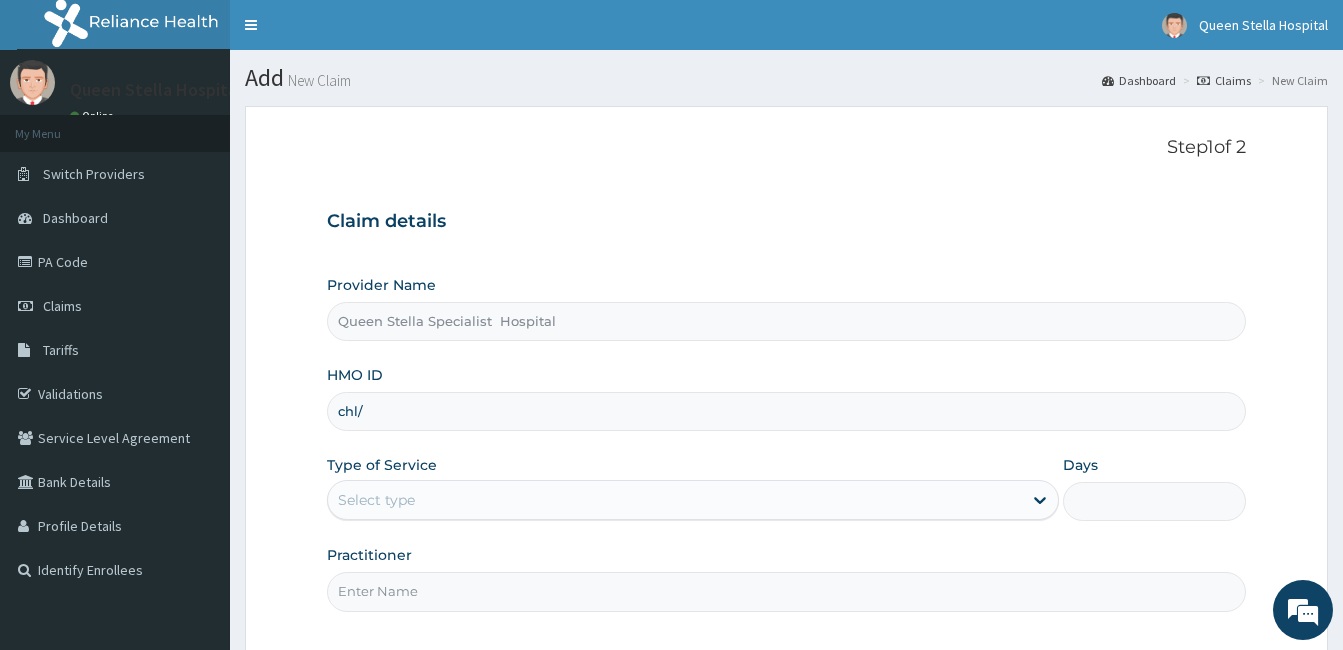 scroll, scrollTop: 0, scrollLeft: 0, axis: both 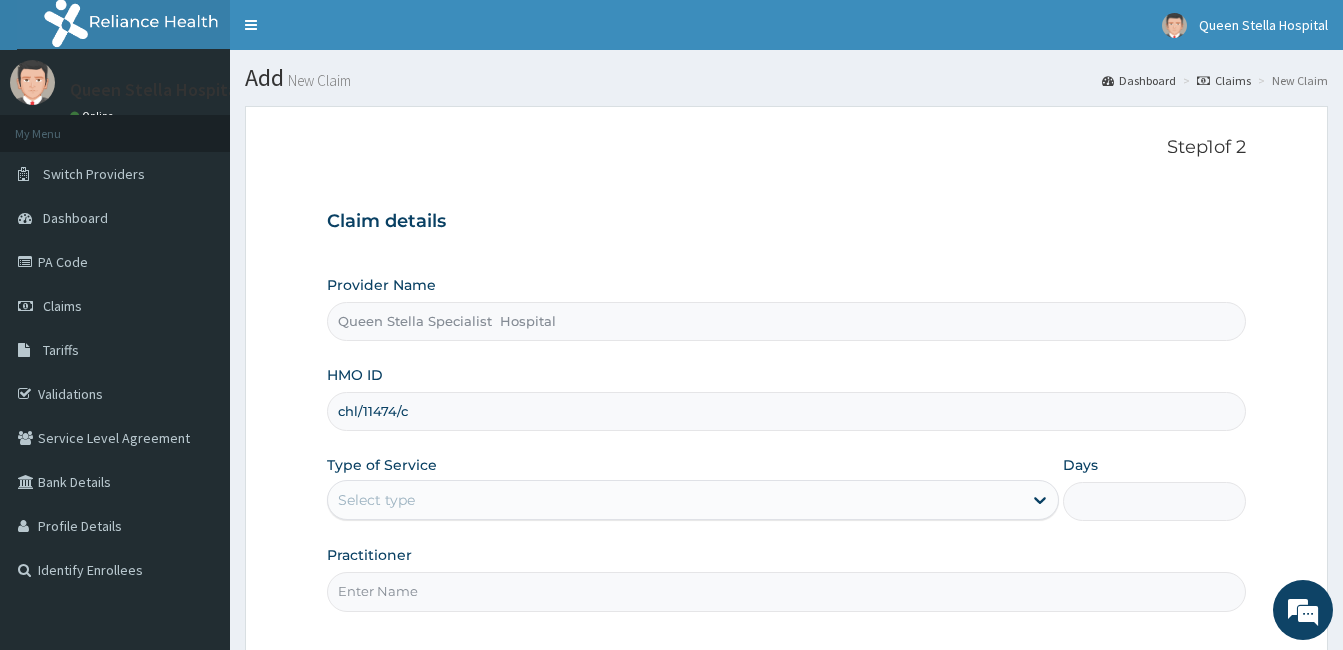 type on "chl/11474/c" 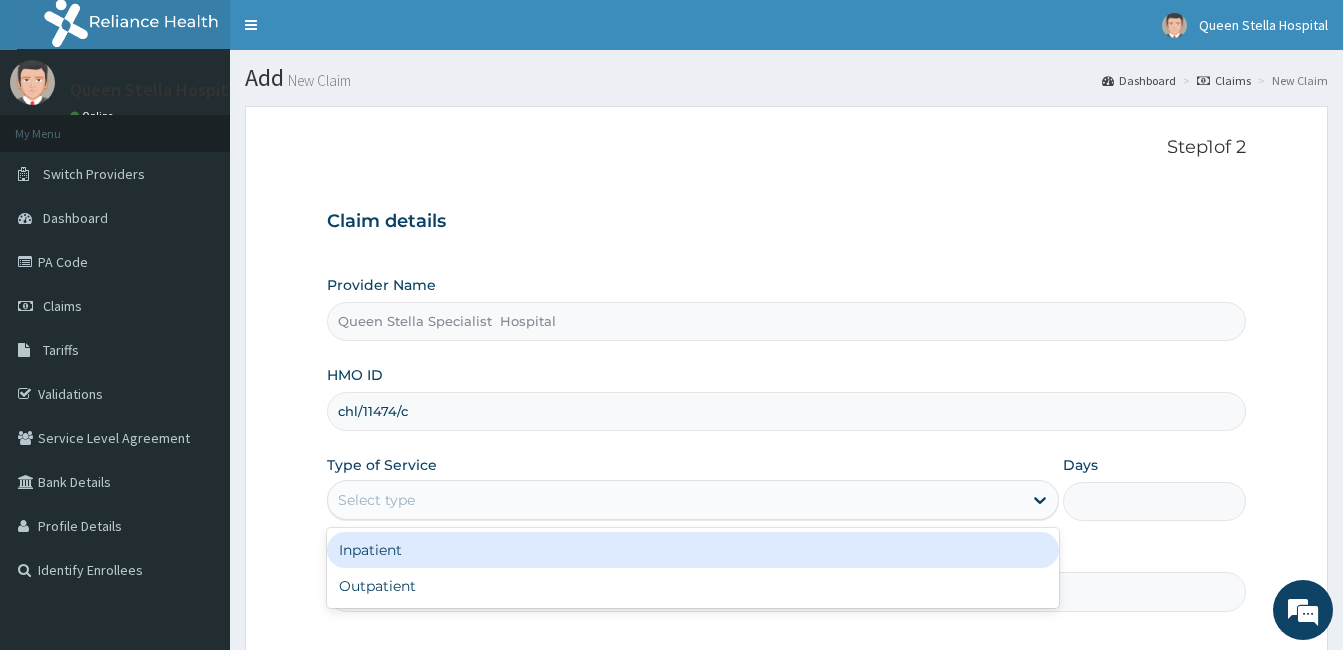 click on "Select type" at bounding box center (675, 500) 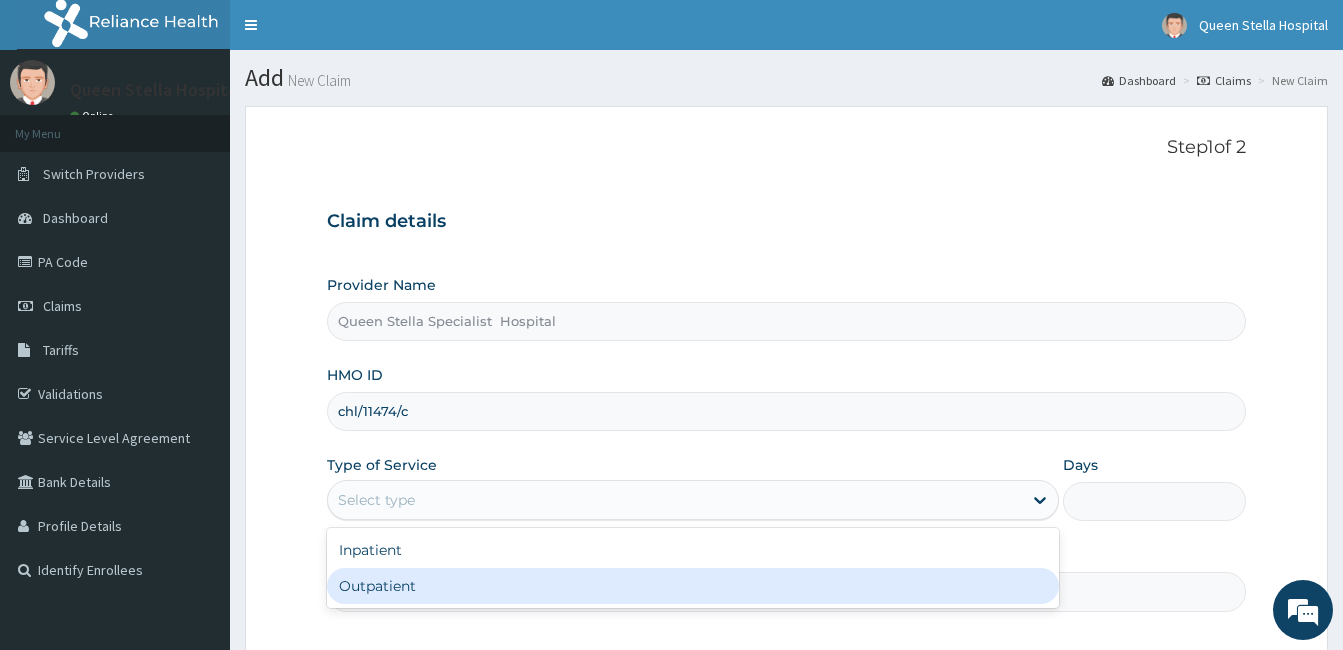 click on "Outpatient" at bounding box center [693, 586] 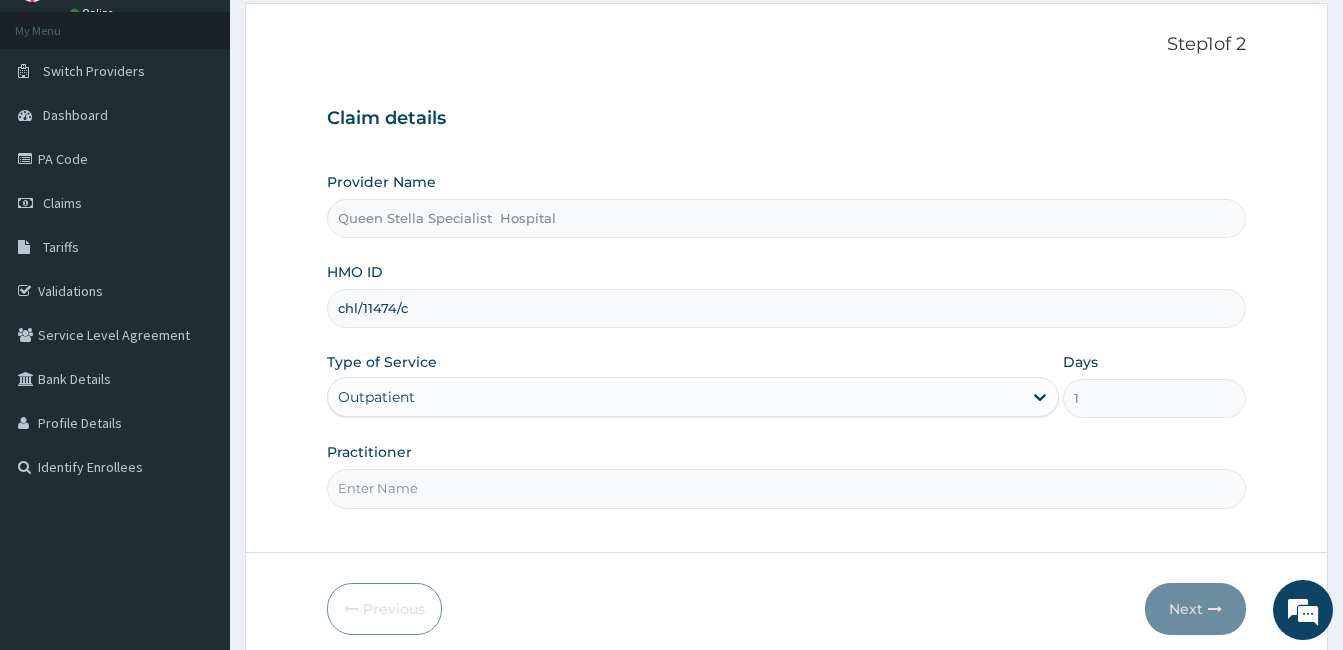 scroll, scrollTop: 120, scrollLeft: 0, axis: vertical 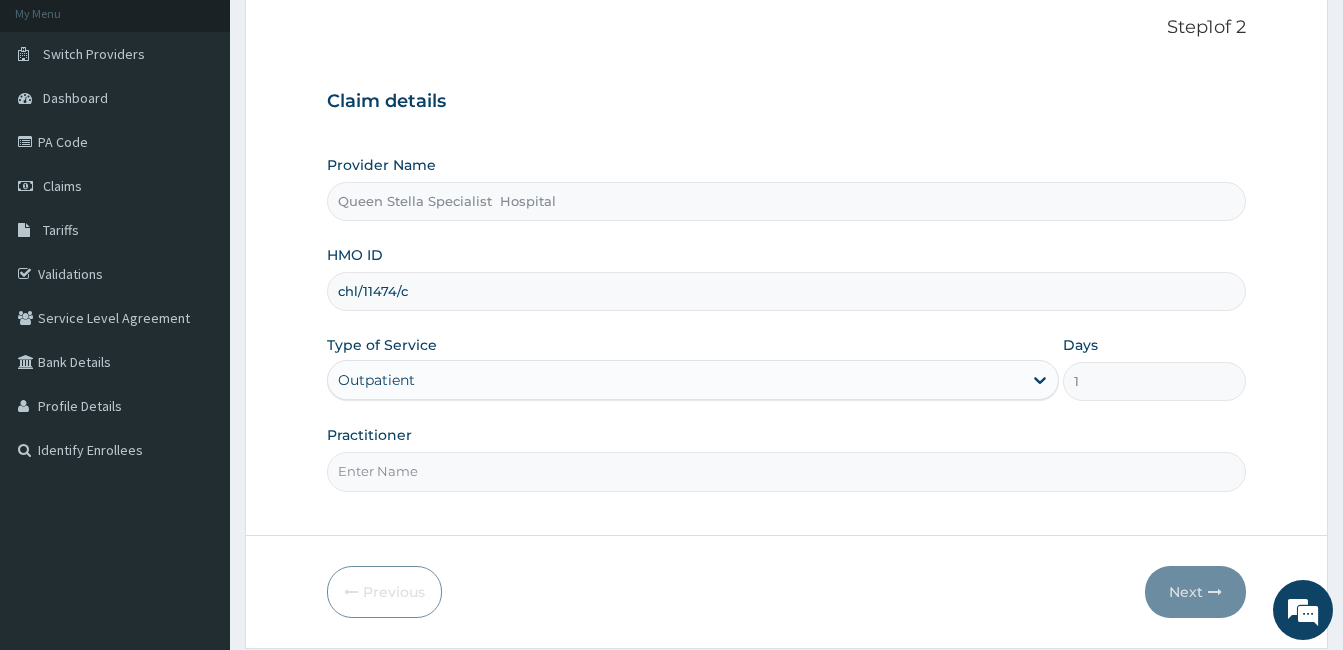 click on "Practitioner" at bounding box center [786, 471] 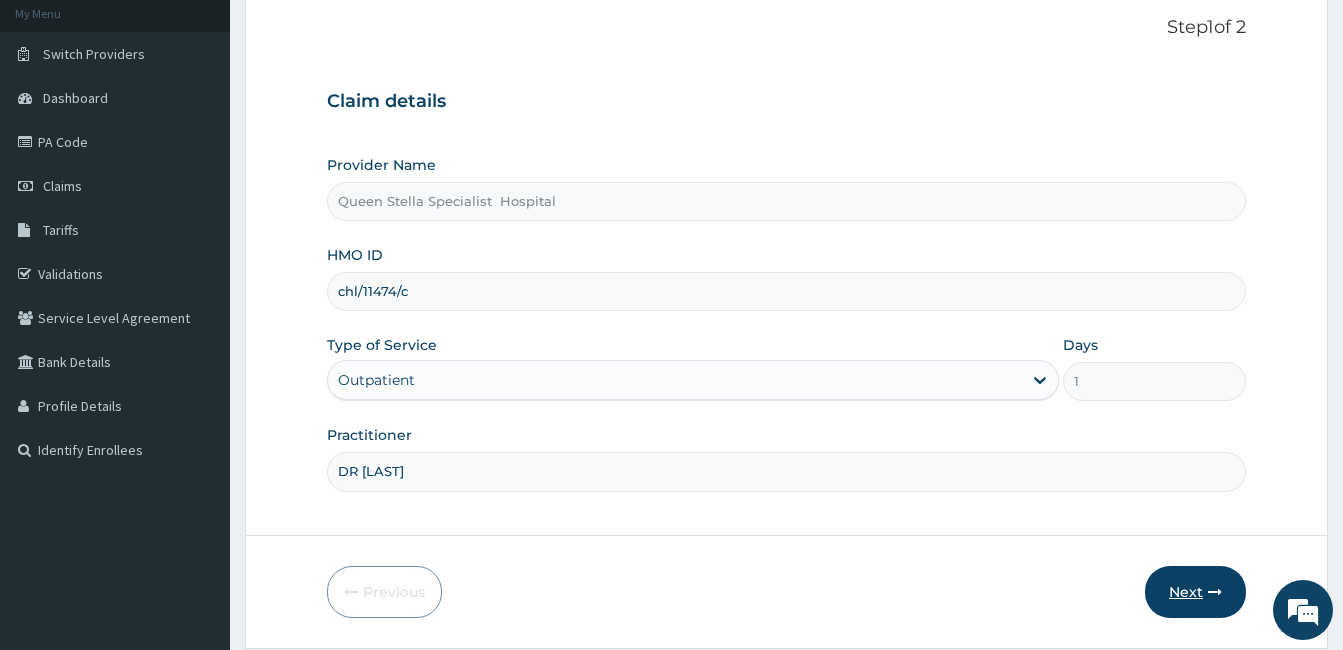 type on "DR [LAST]" 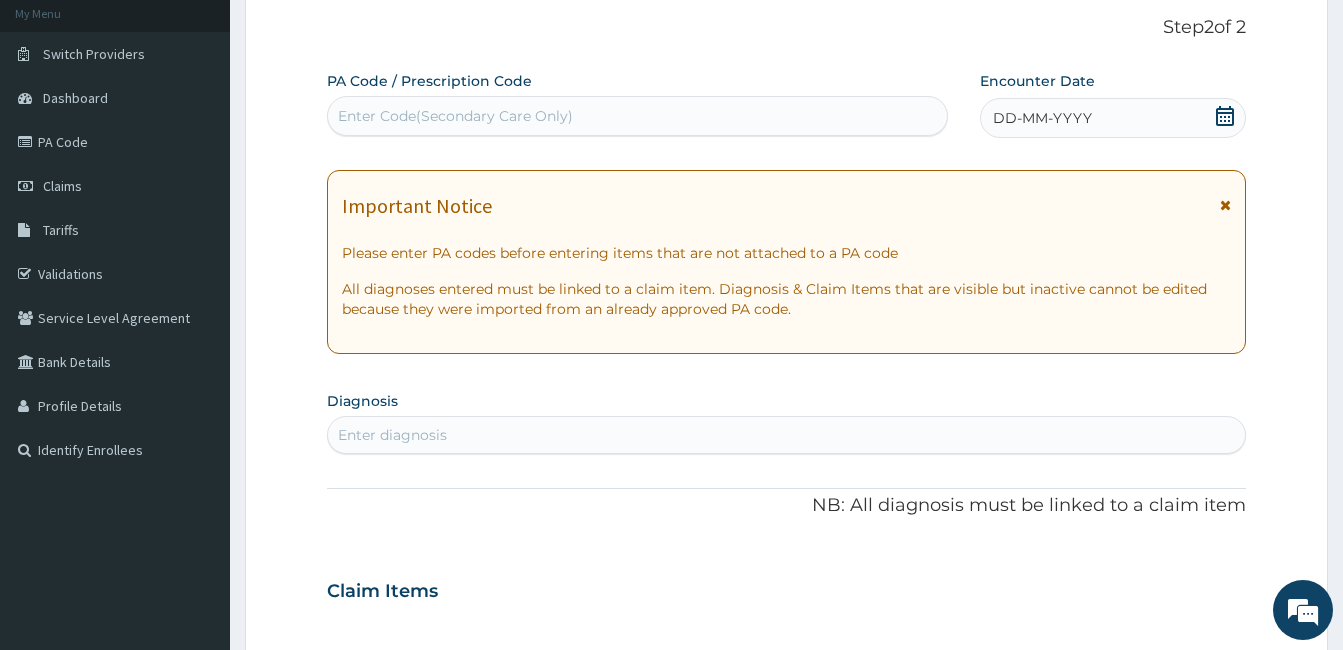 click 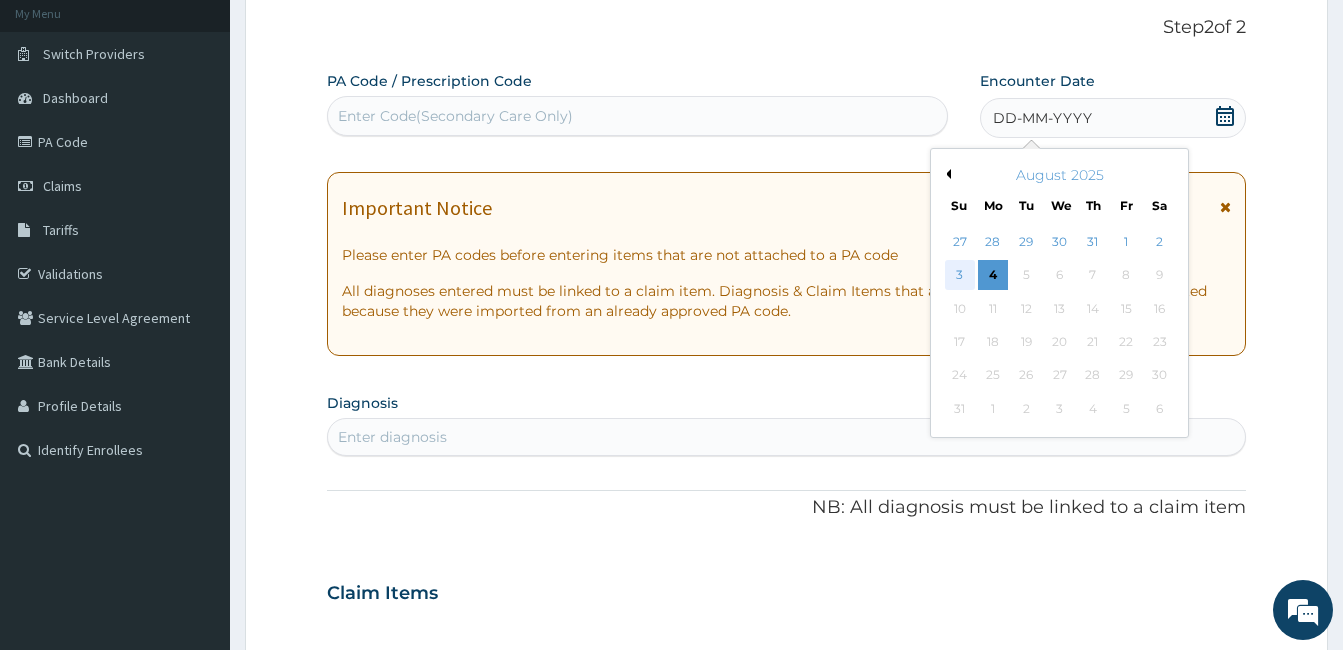 click on "3" at bounding box center (960, 276) 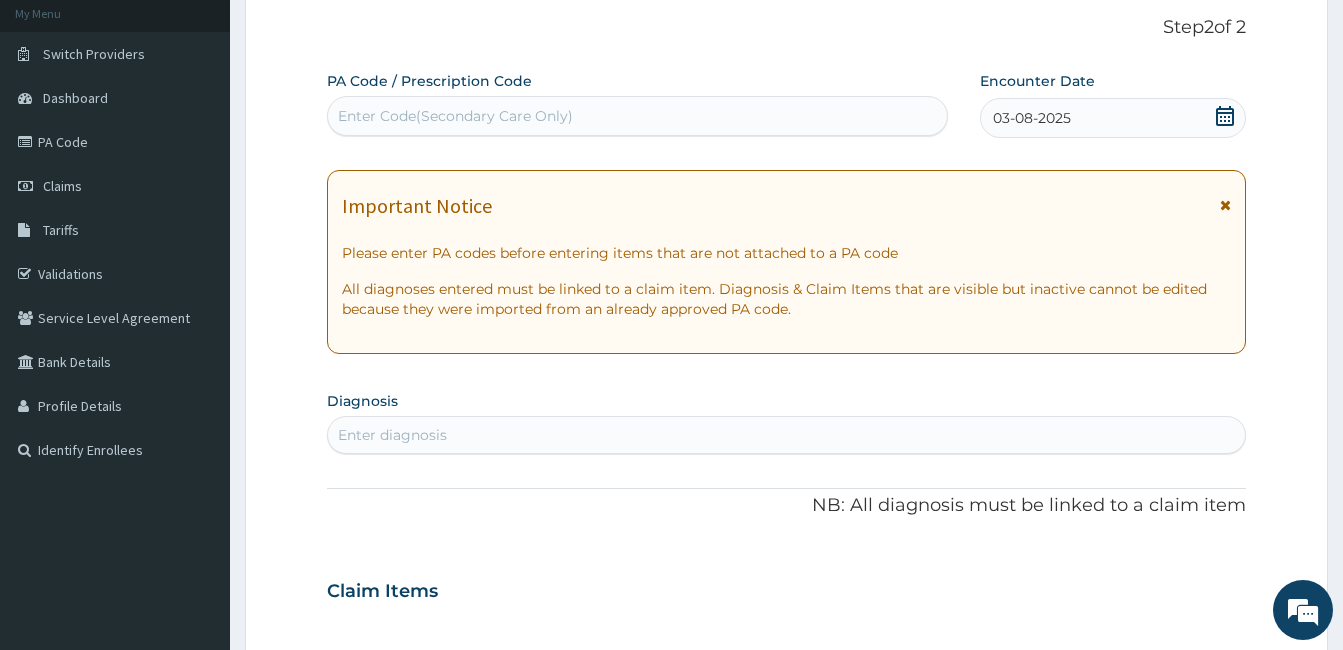 click on "Enter diagnosis" at bounding box center [786, 435] 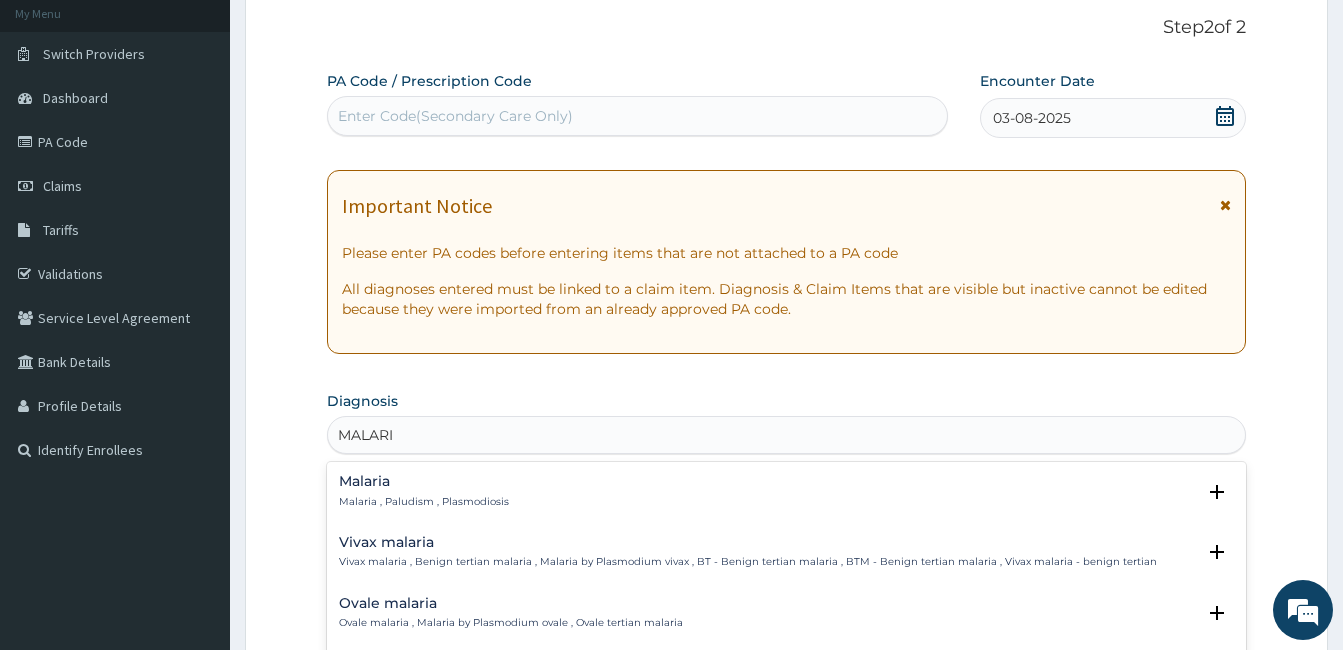 type on "MALARIA" 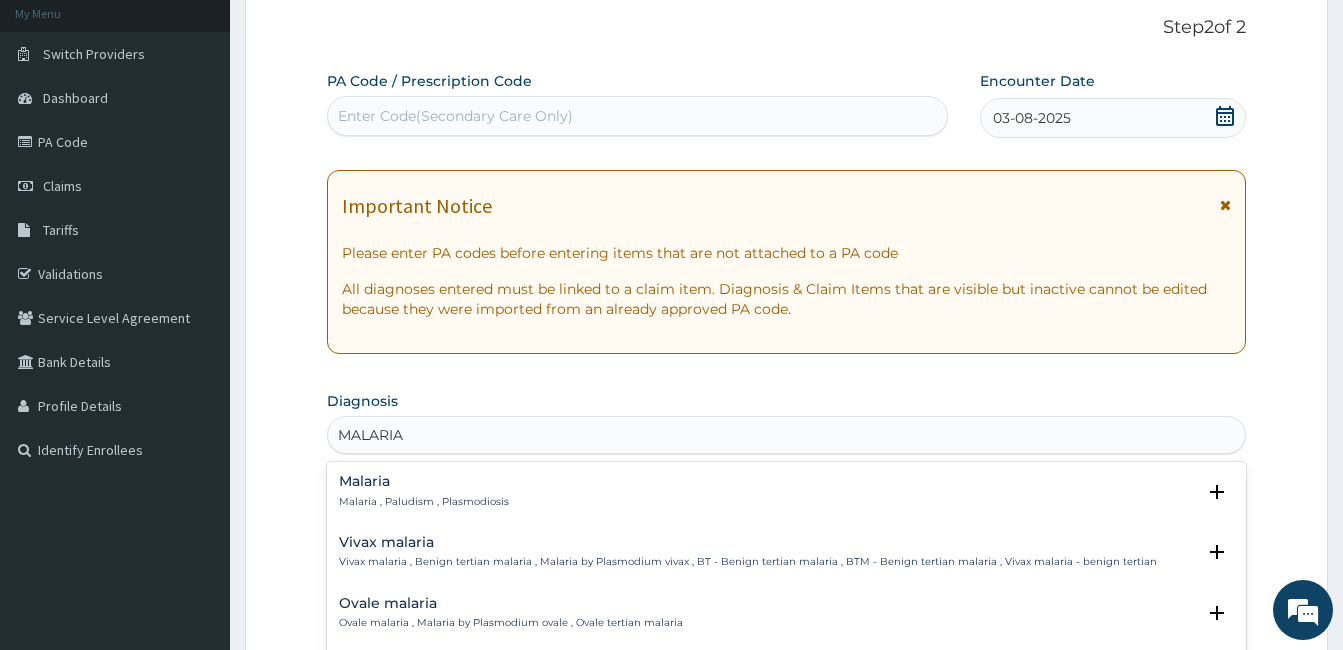 click on "Malaria , Paludism , Plasmodiosis" at bounding box center (424, 502) 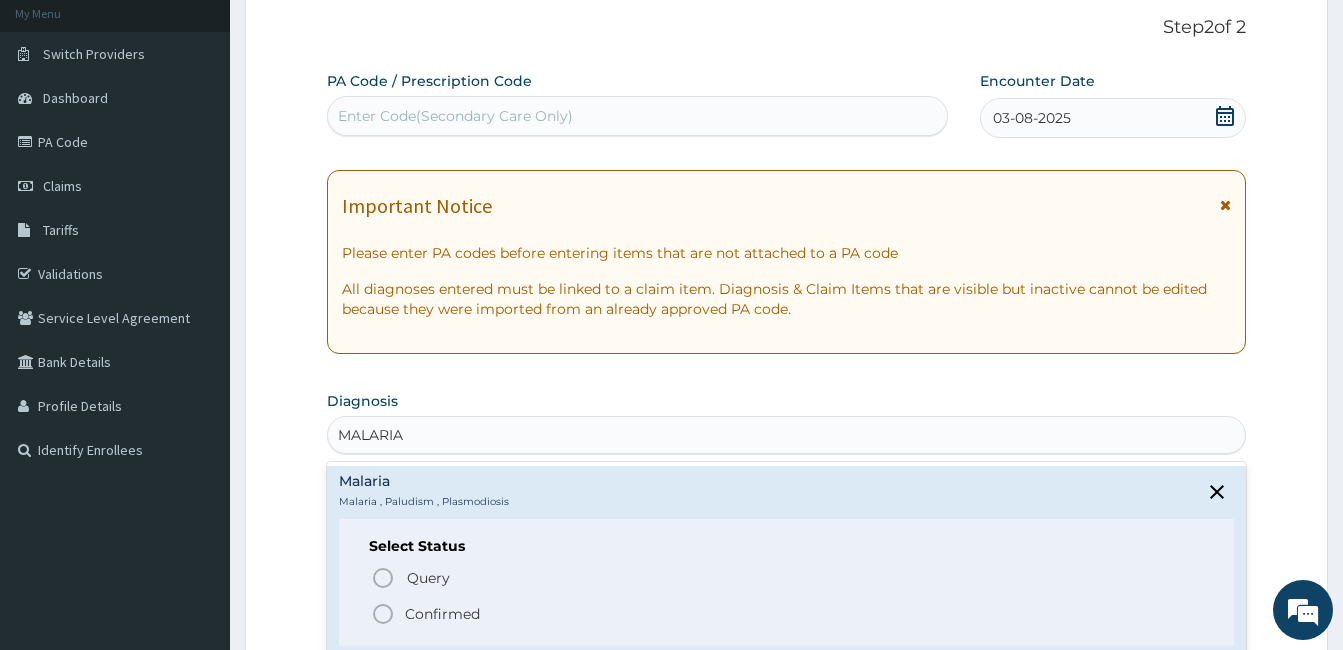 click 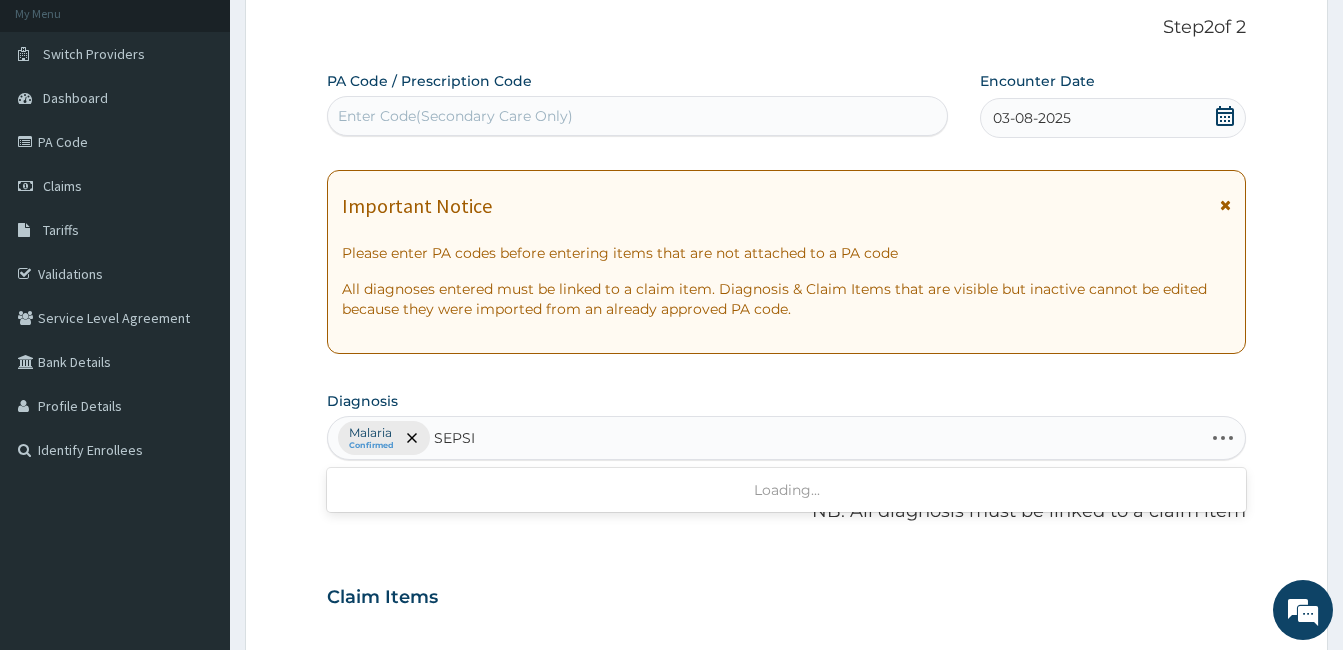type on "SEPSIS" 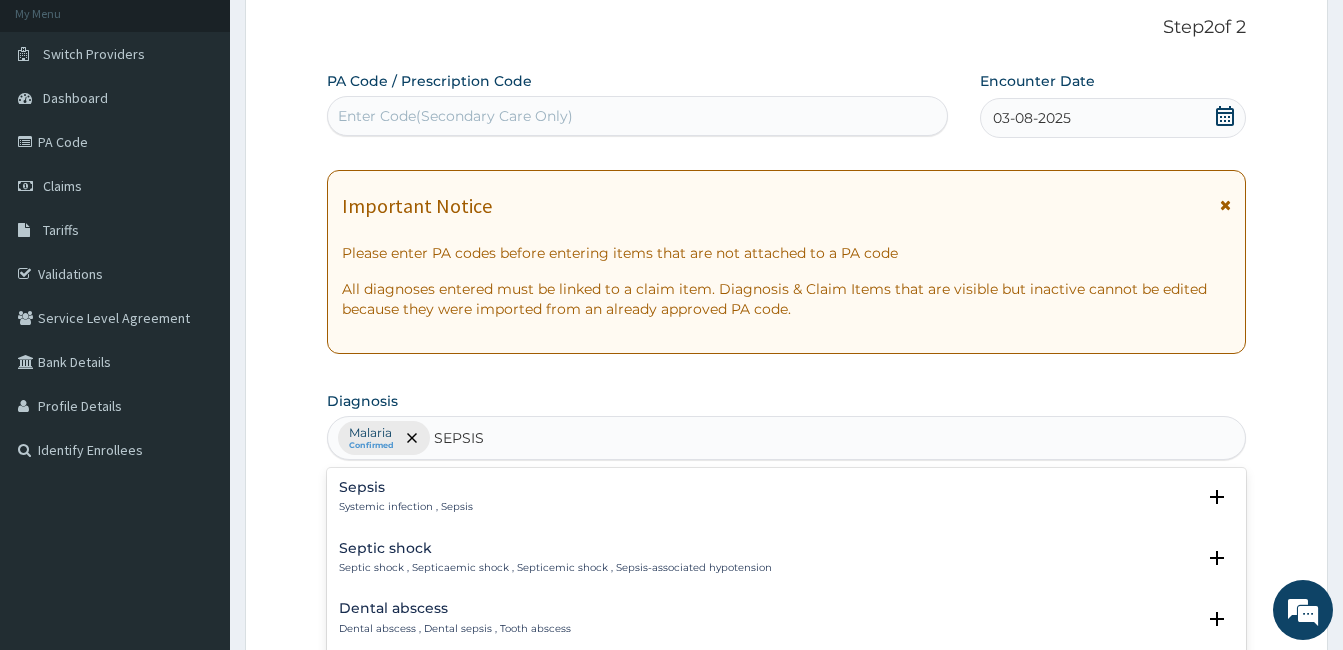 click on "Sepsis" at bounding box center (406, 487) 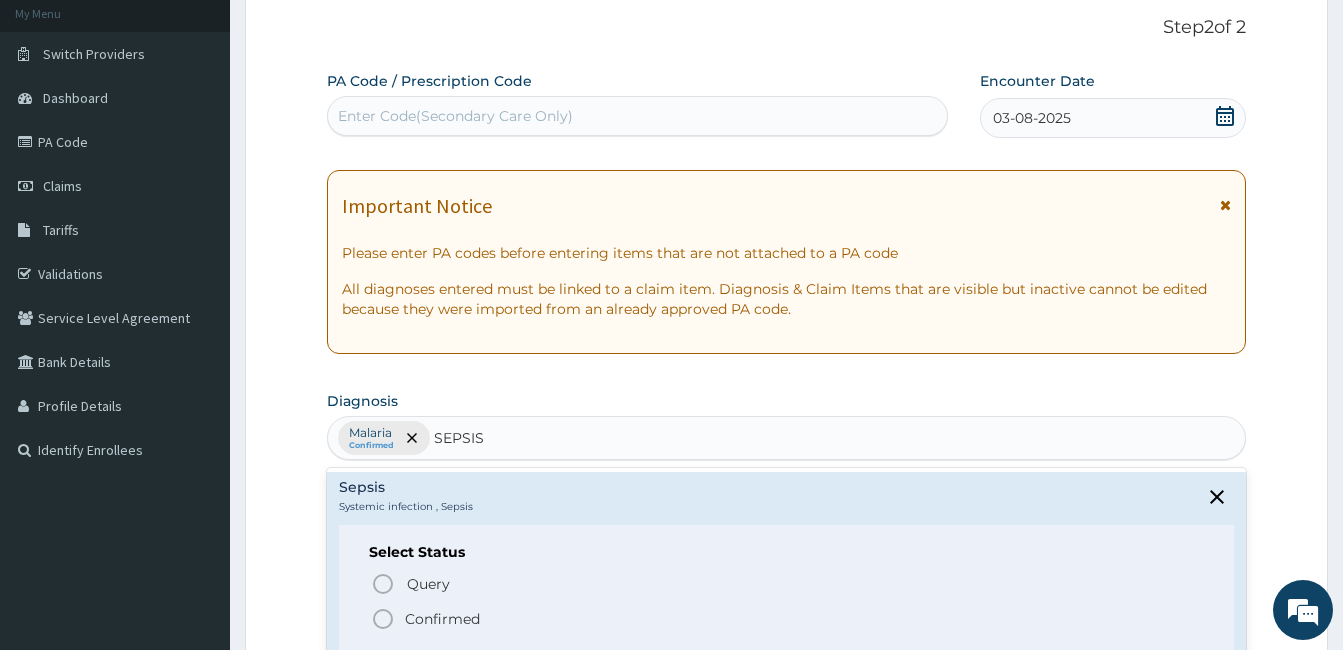 click 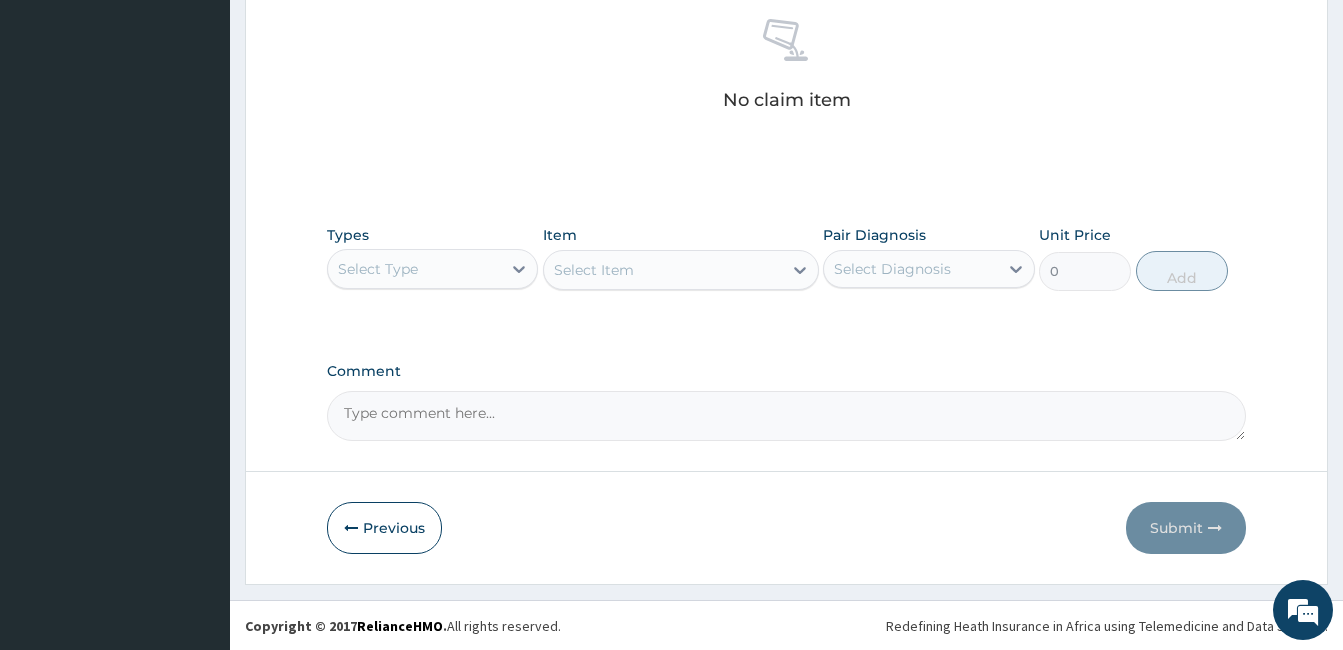 scroll, scrollTop: 792, scrollLeft: 0, axis: vertical 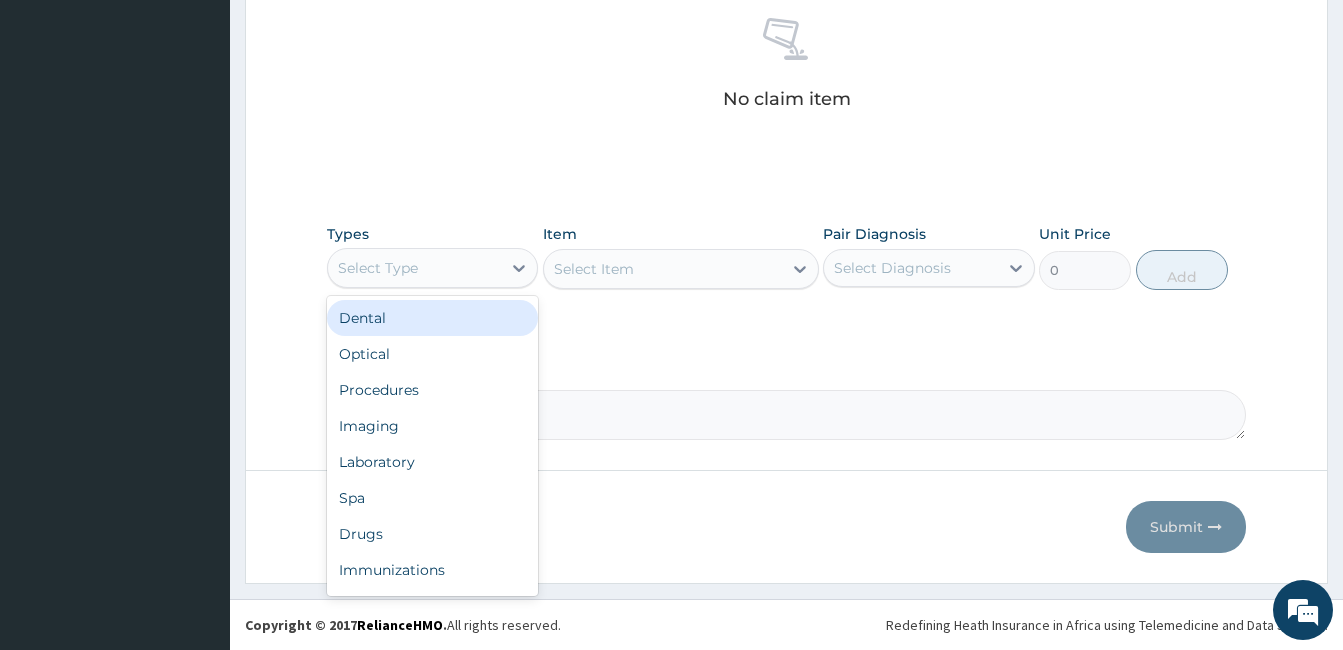 click on "Select Type" at bounding box center (414, 268) 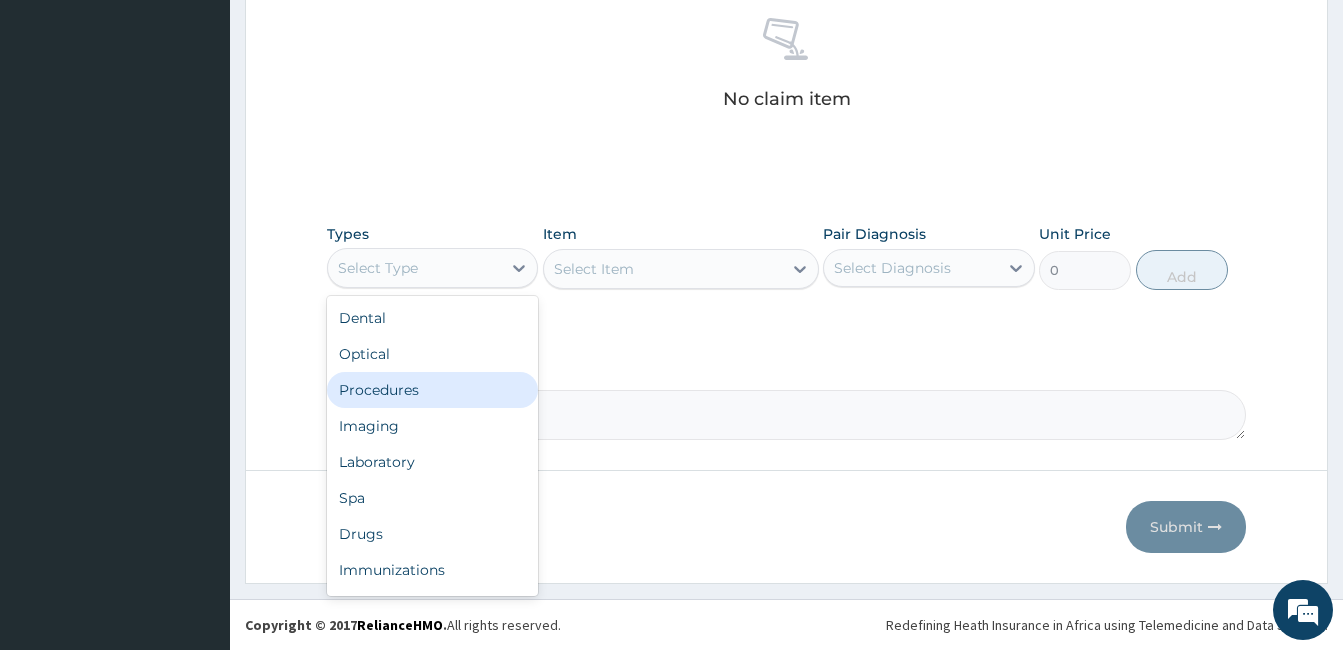 click on "Procedures" at bounding box center (432, 390) 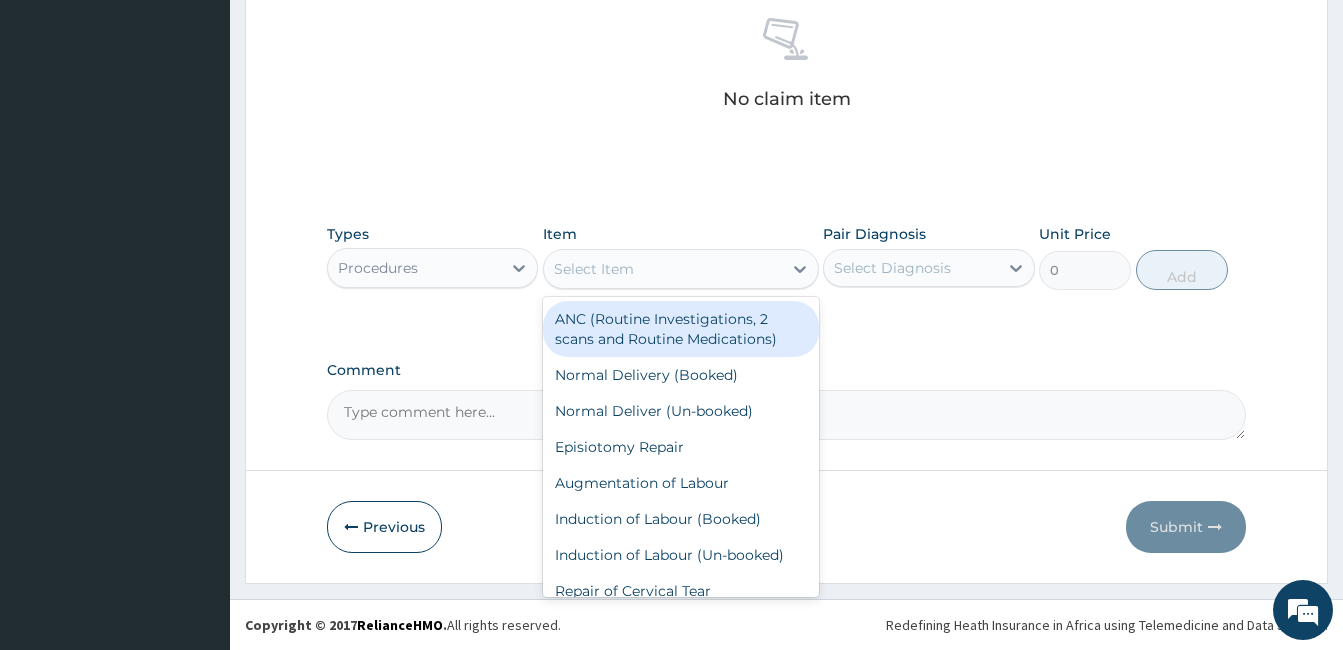 click on "Select Item" at bounding box center (594, 269) 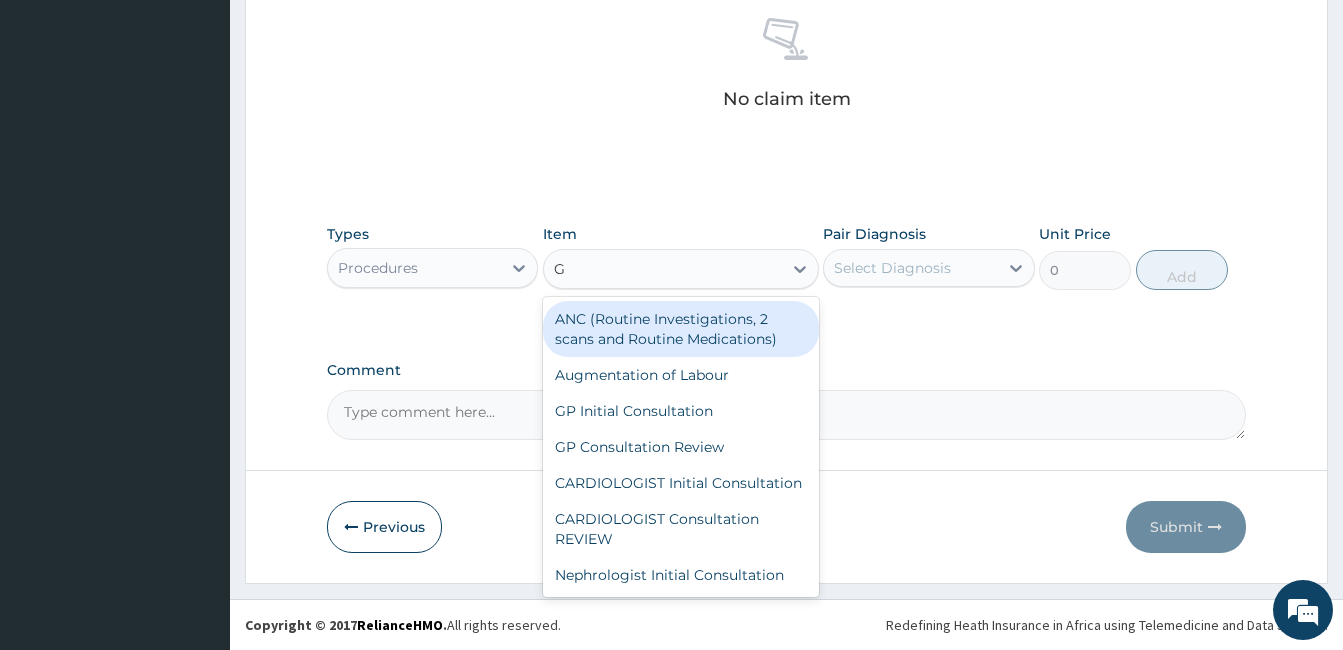 type on "GP" 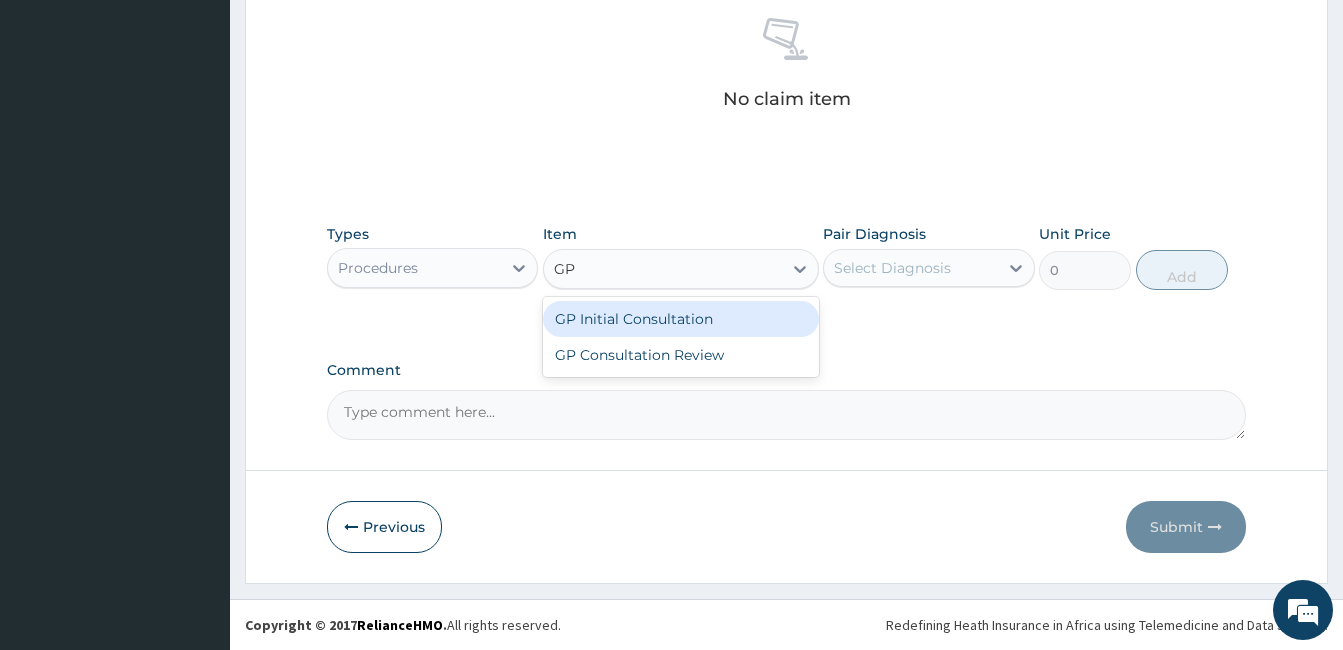 click on "GP Initial Consultation" at bounding box center [681, 319] 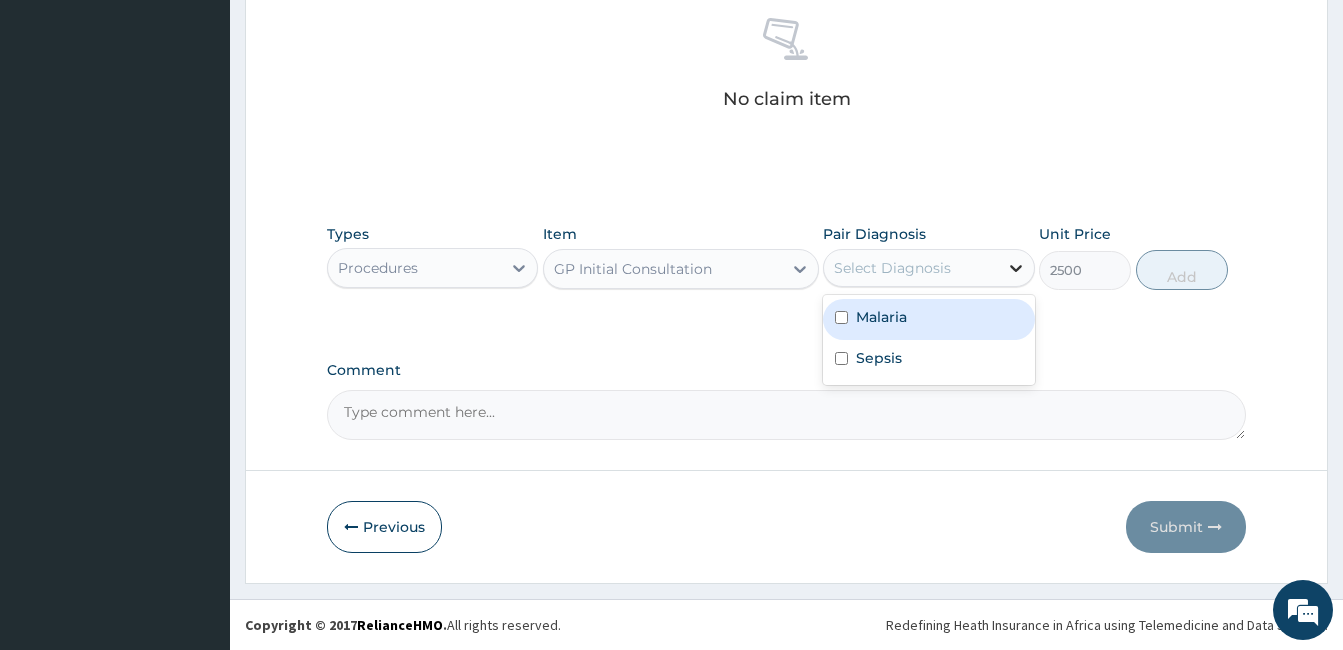 click 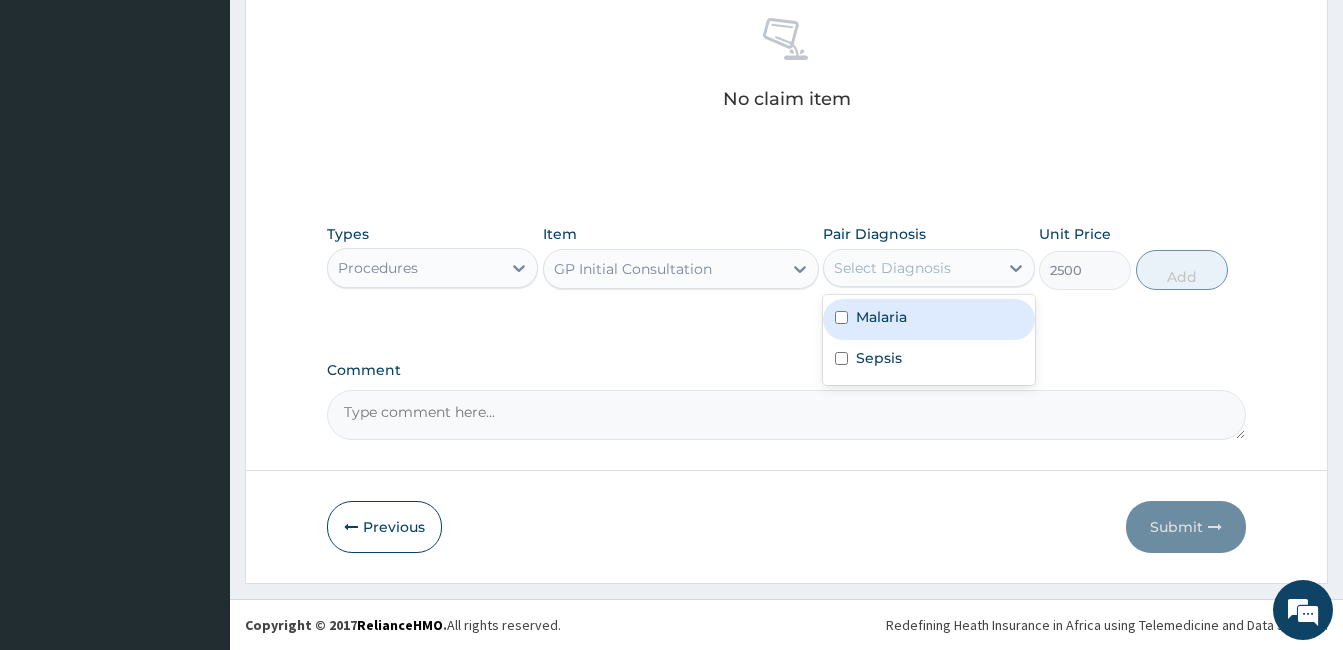 click at bounding box center [841, 317] 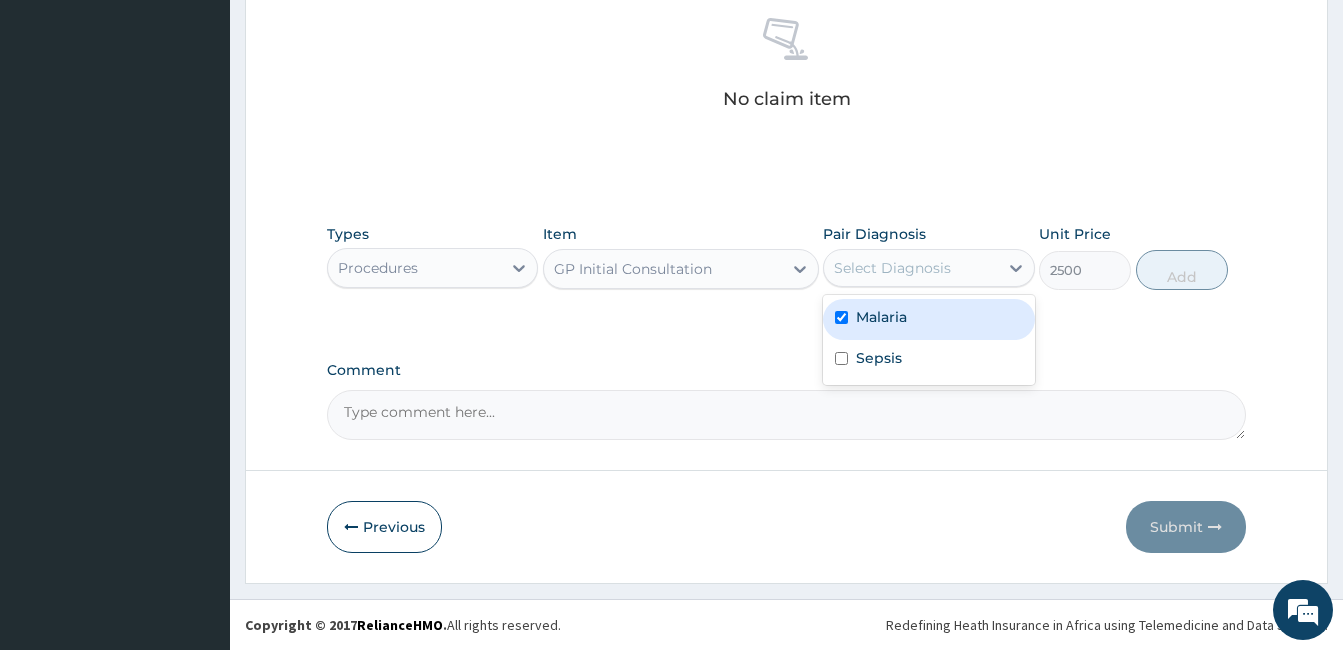 checkbox on "true" 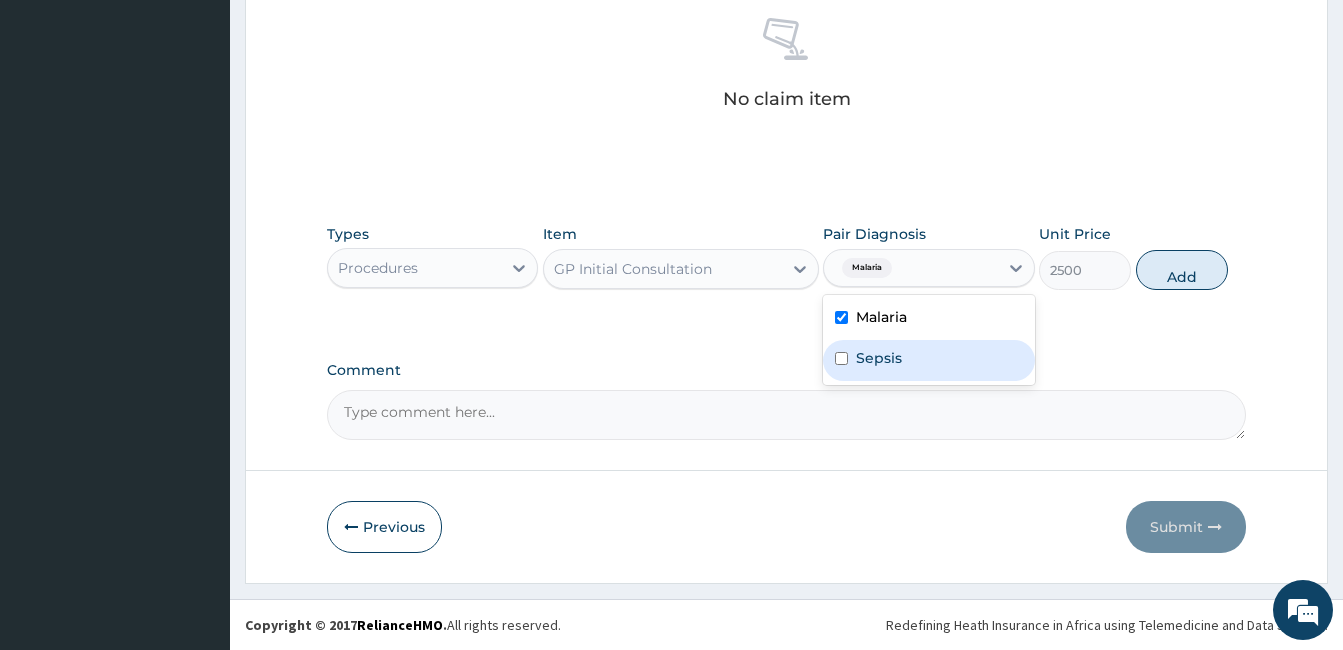 click at bounding box center [841, 358] 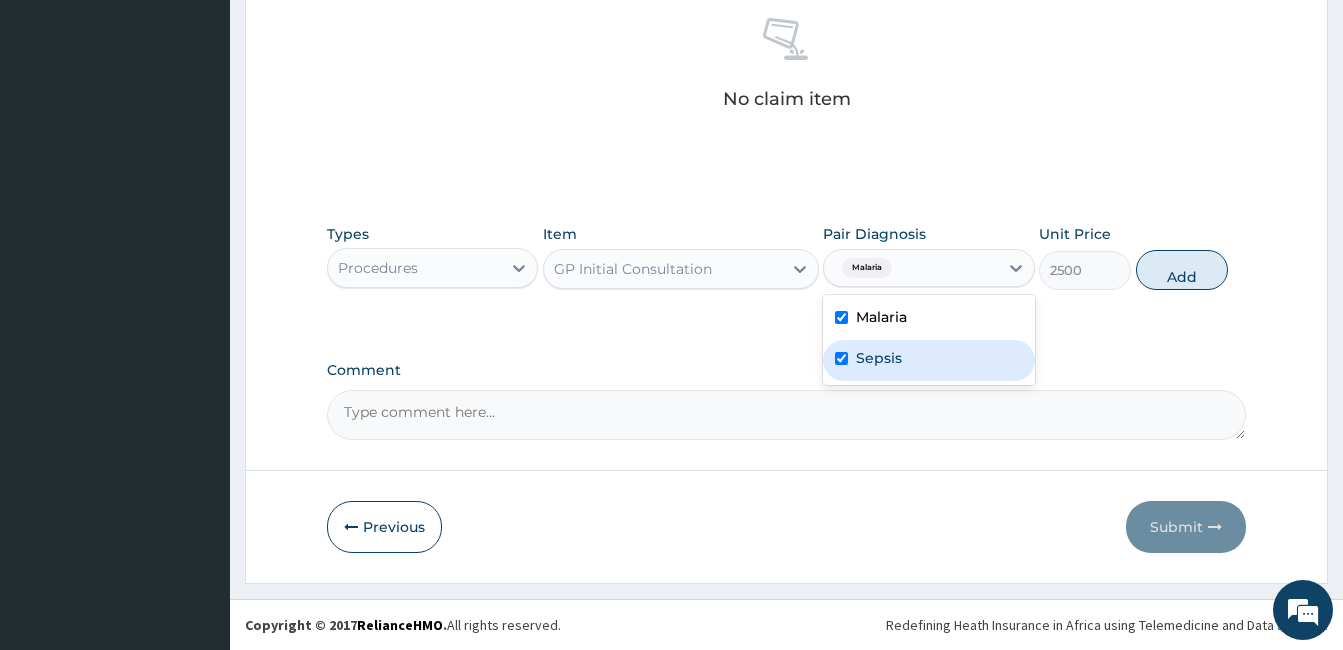 checkbox on "true" 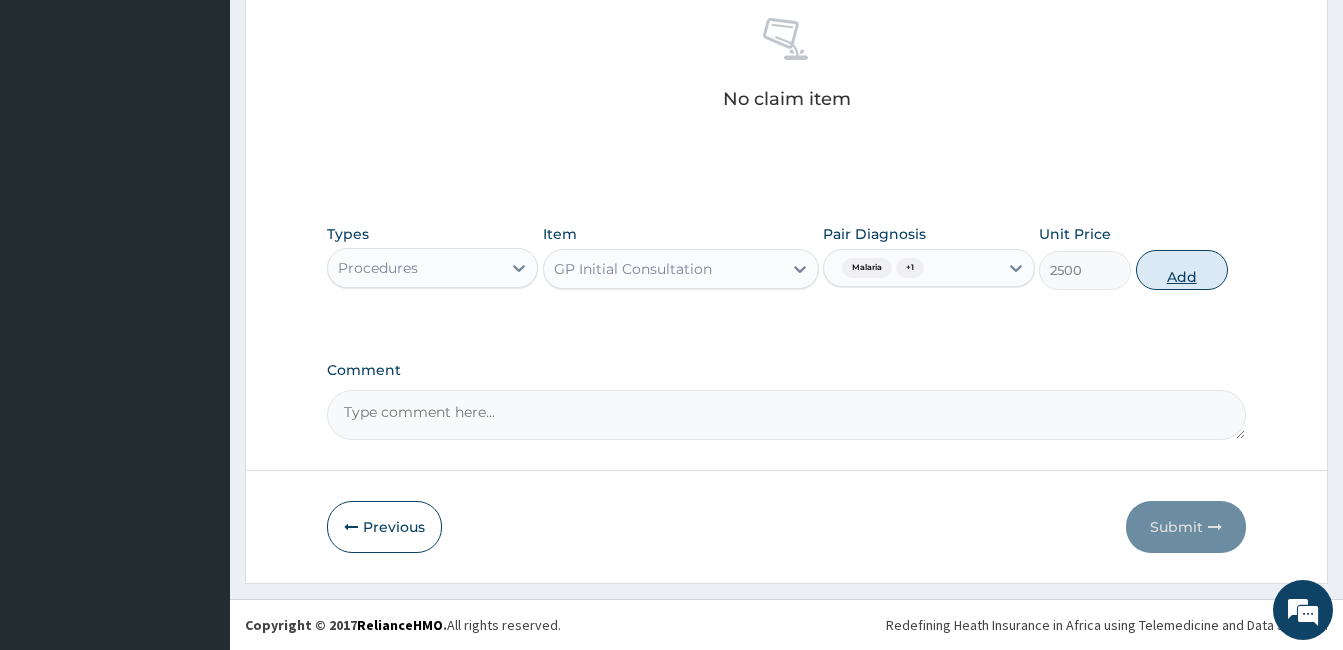 click on "Add" at bounding box center [1182, 270] 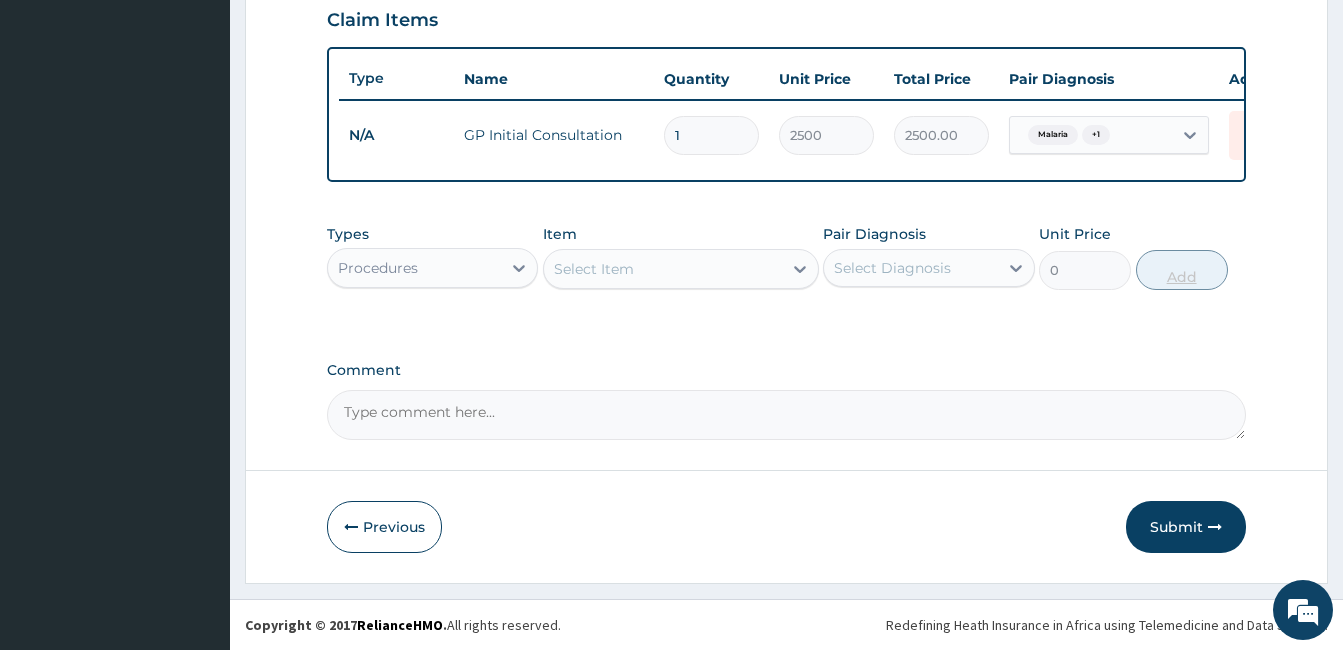 scroll, scrollTop: 712, scrollLeft: 0, axis: vertical 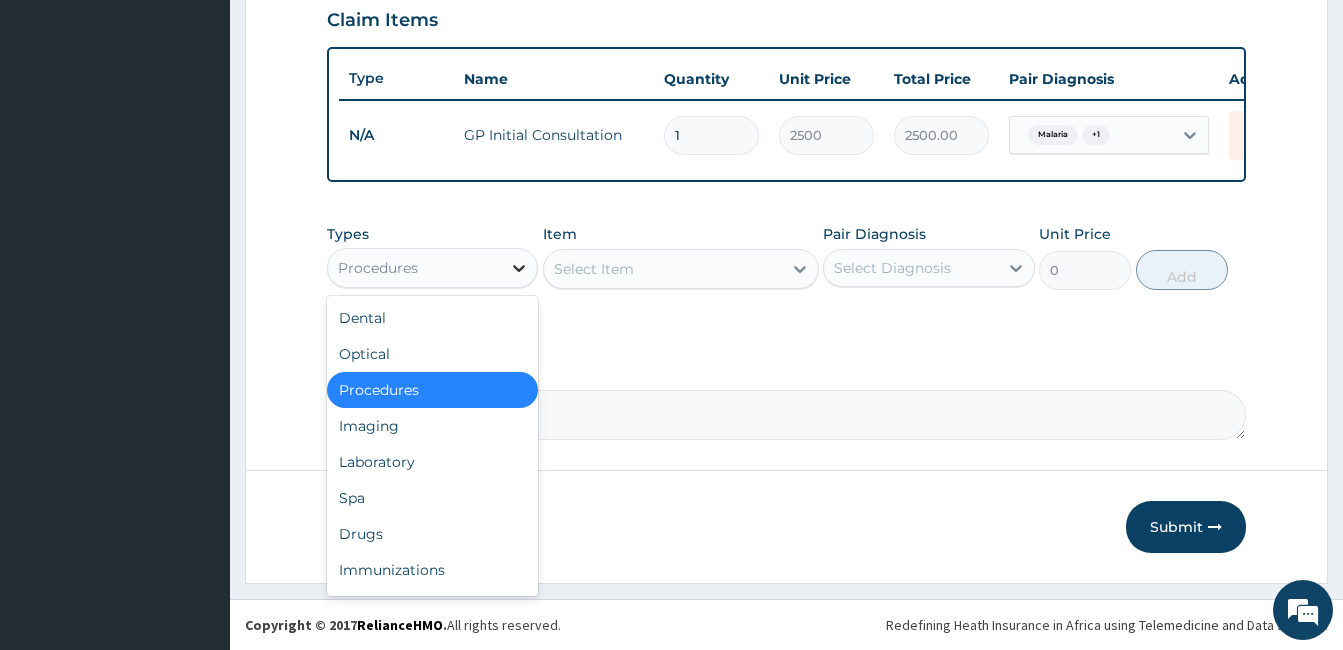 click 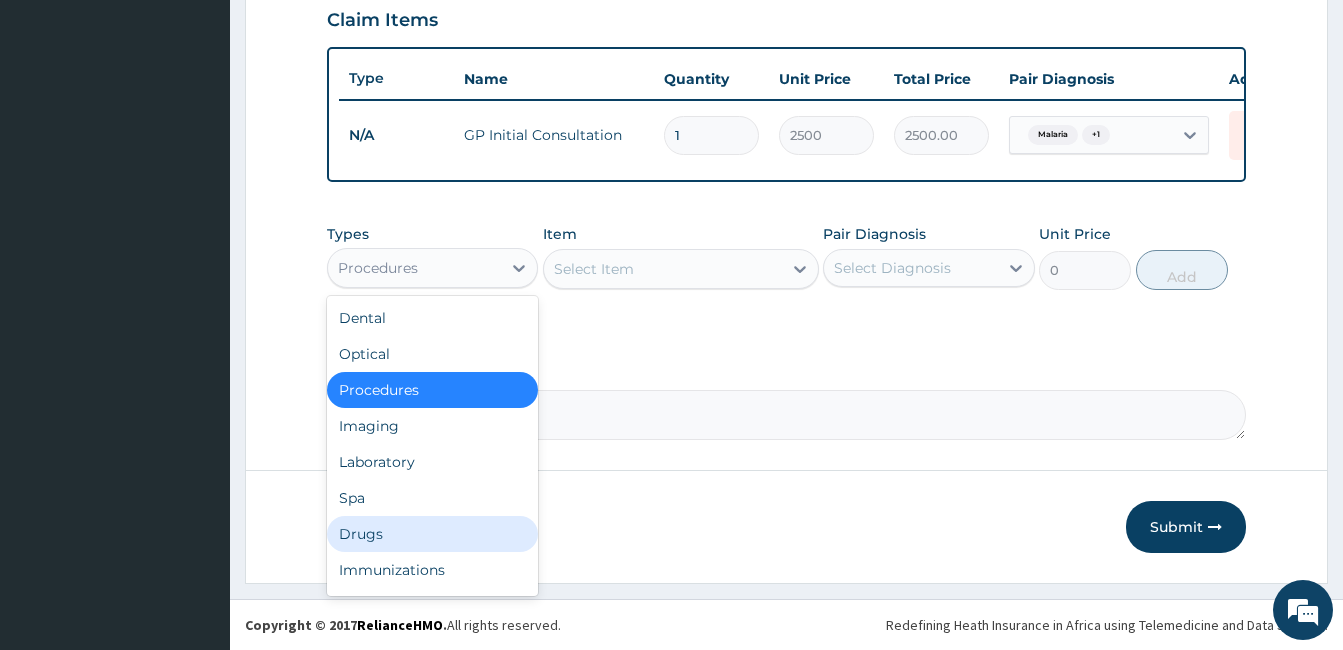 click on "Drugs" at bounding box center [432, 534] 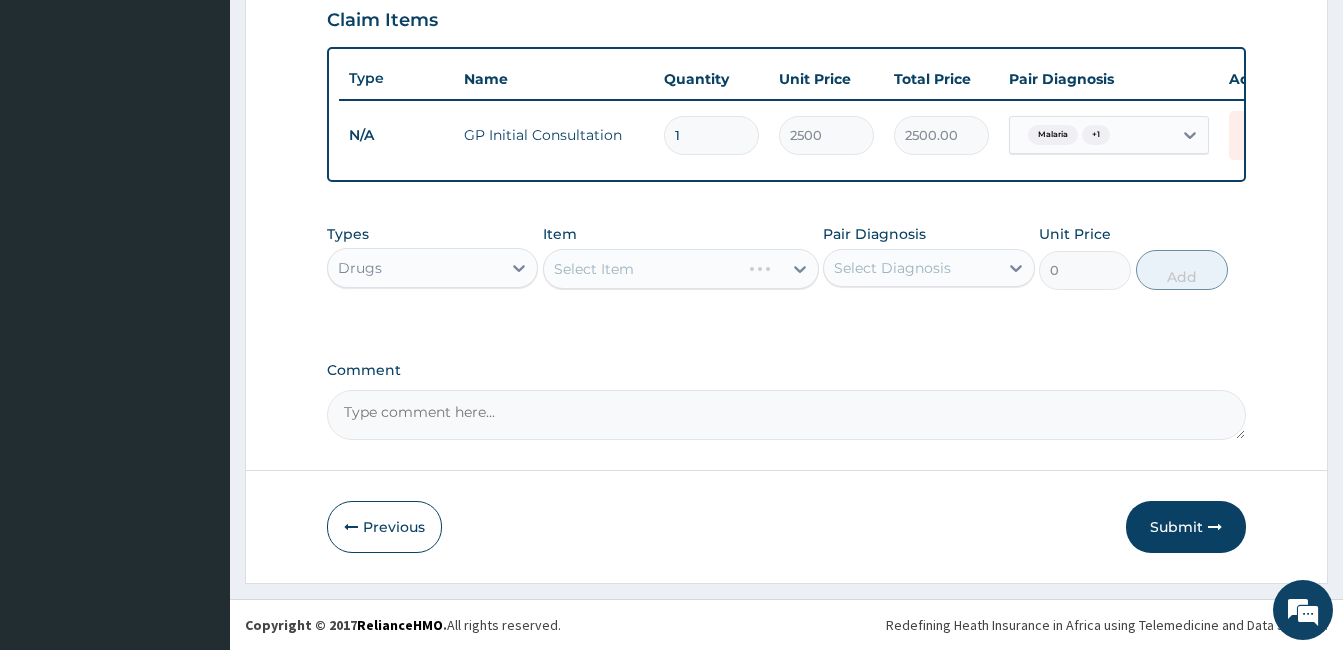 click on "Select Item" at bounding box center [681, 269] 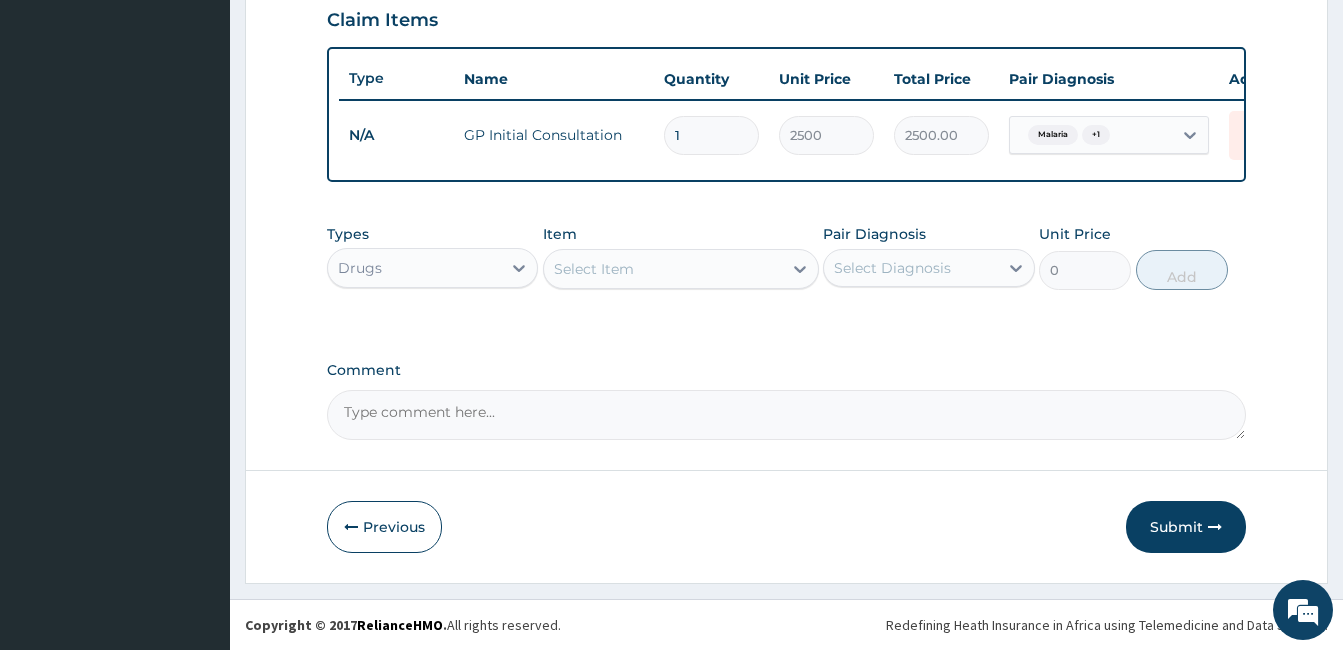 click on "Select Item" at bounding box center (594, 269) 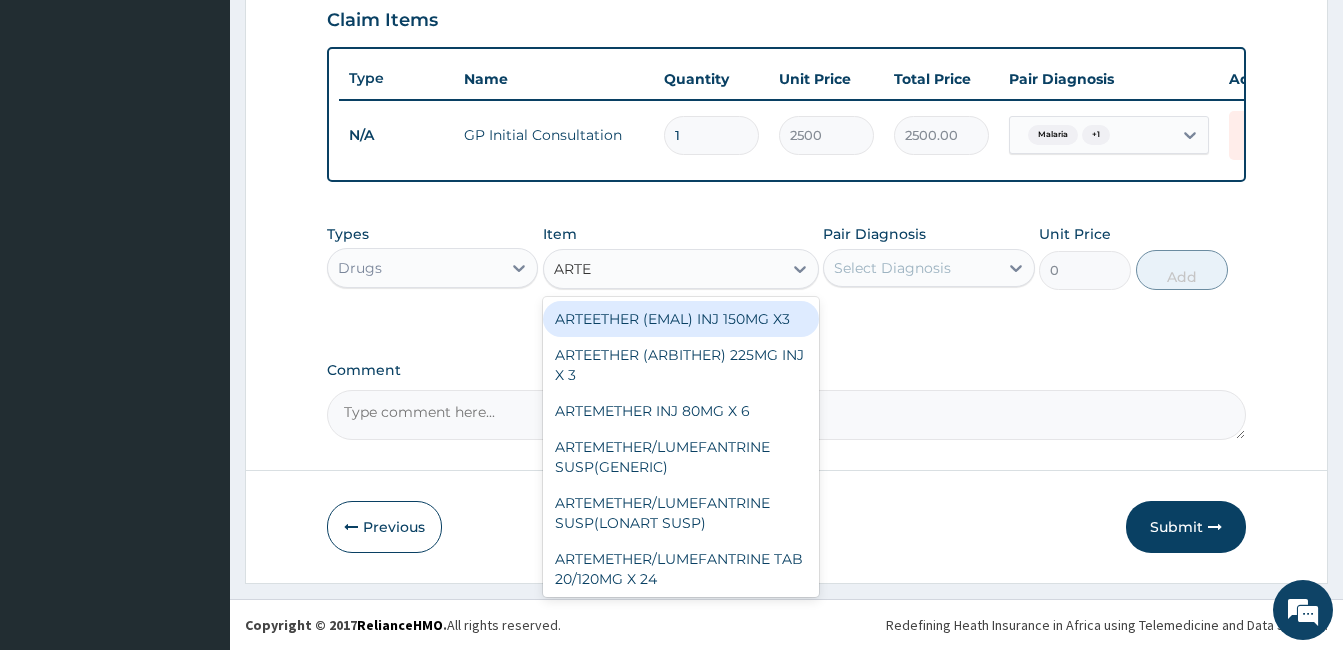 type on "ARTEM" 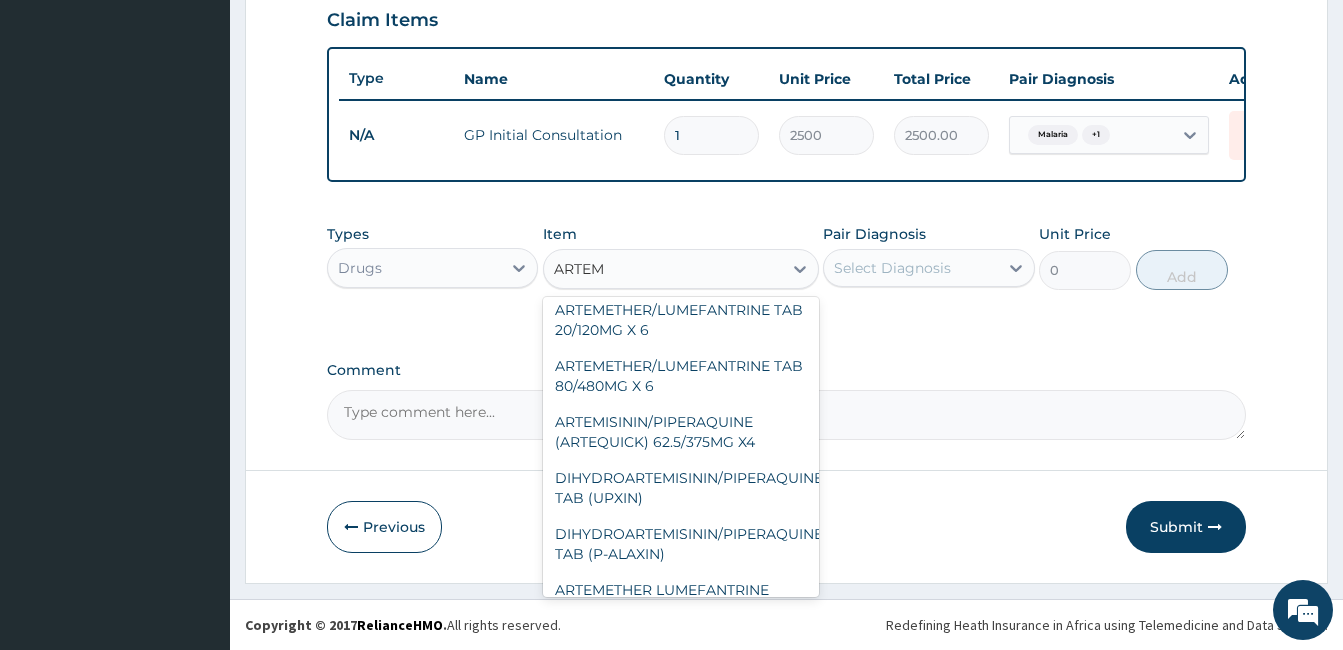 scroll, scrollTop: 375, scrollLeft: 0, axis: vertical 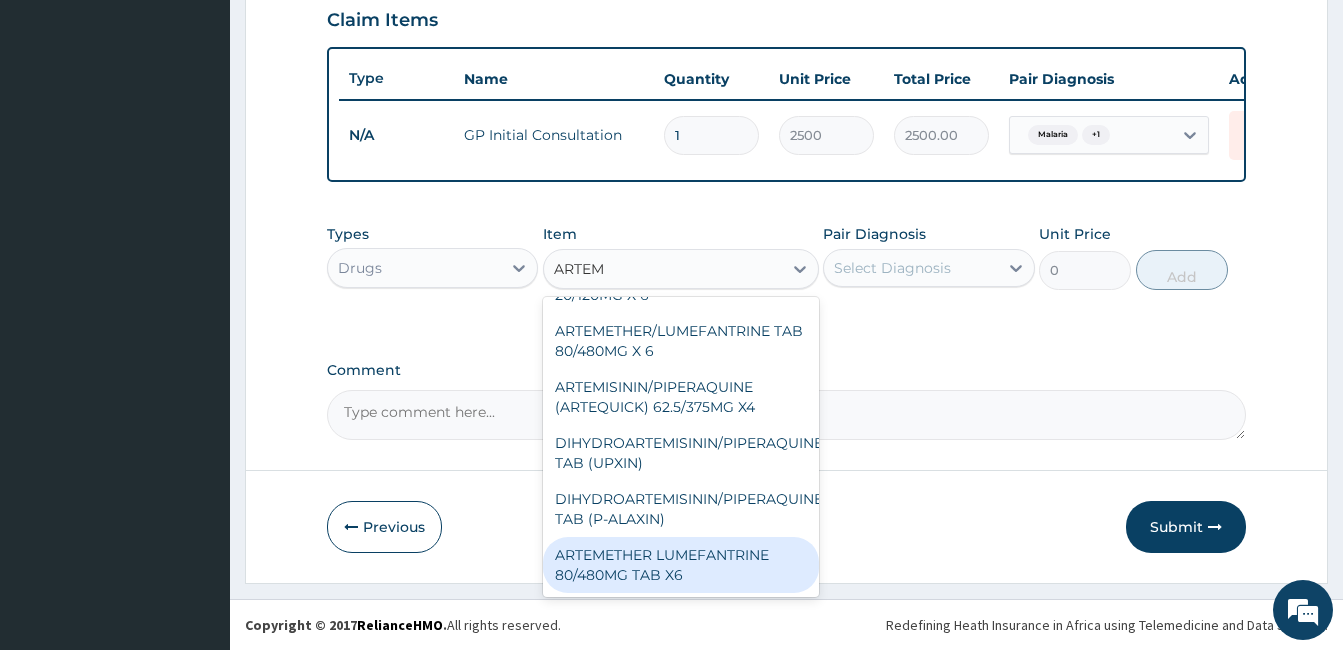 click on "ARTEMETHER LUMEFANTRINE 80/480MG TAB X6" at bounding box center (681, 565) 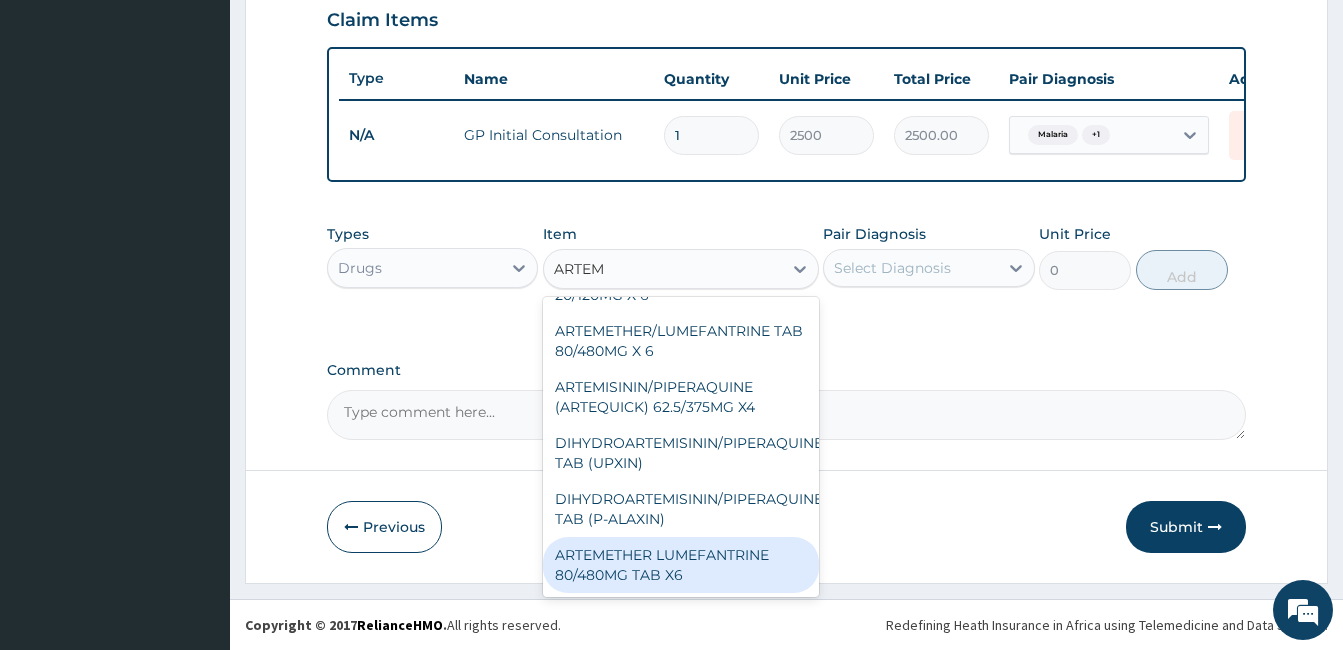 type 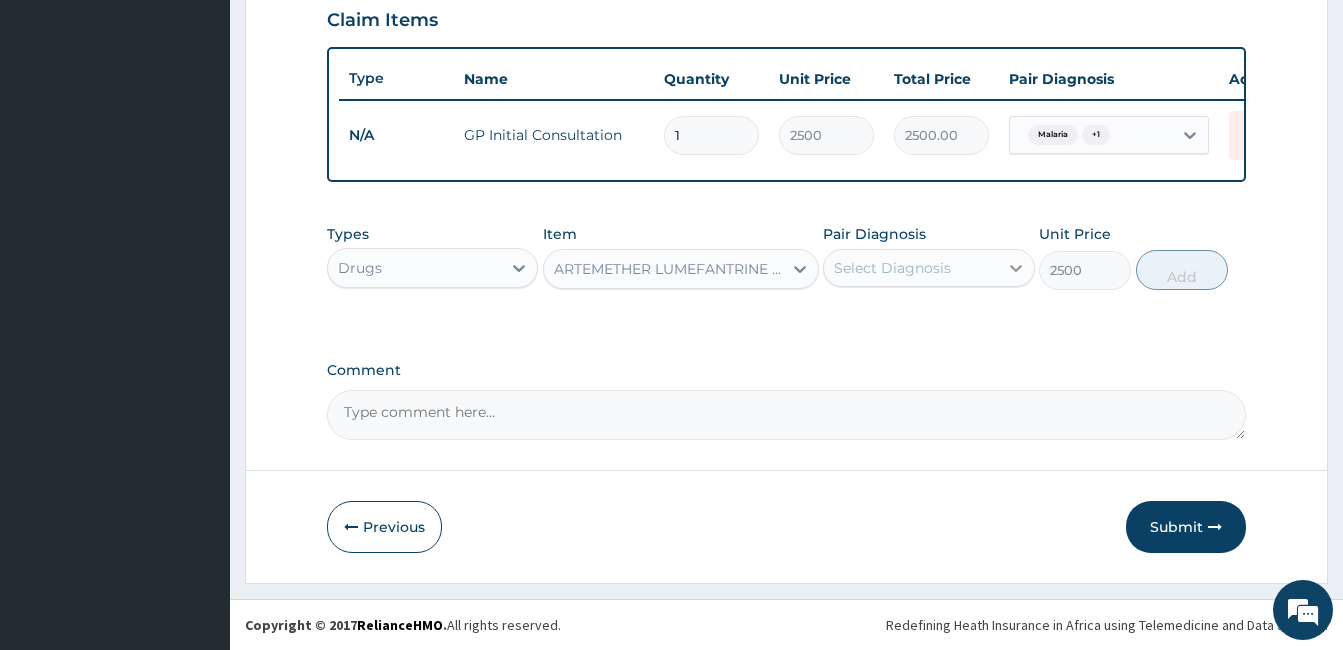 click 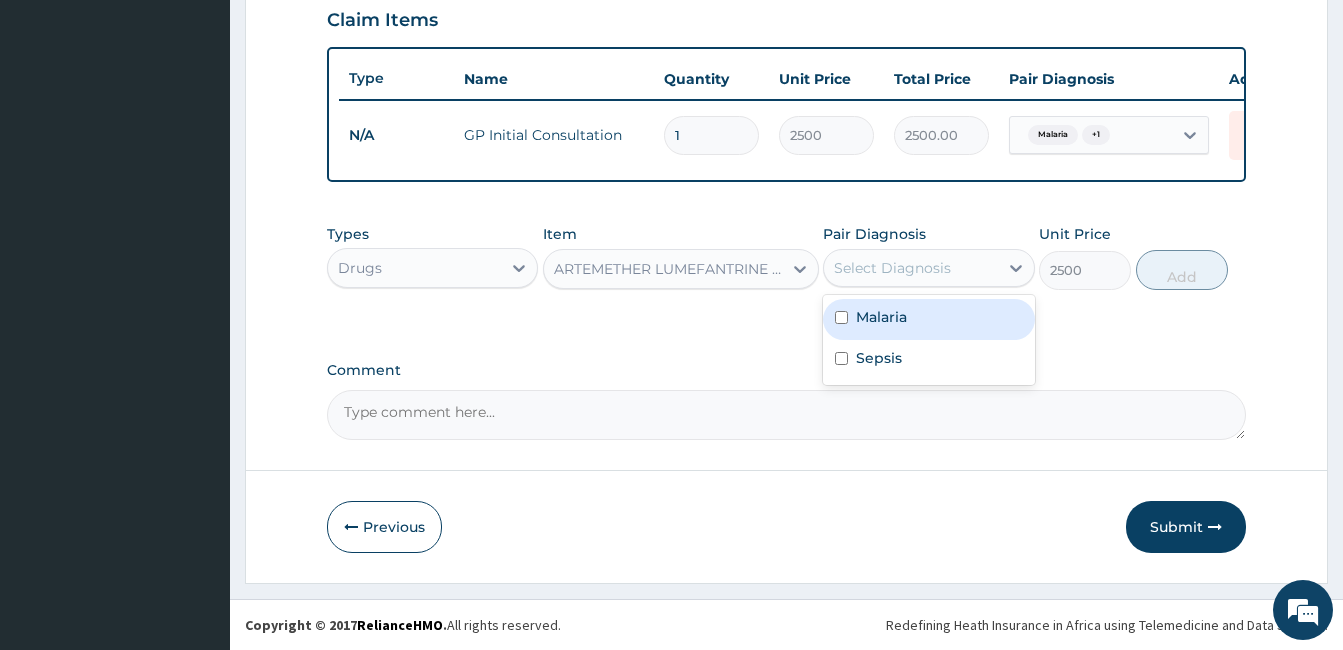 click at bounding box center [841, 317] 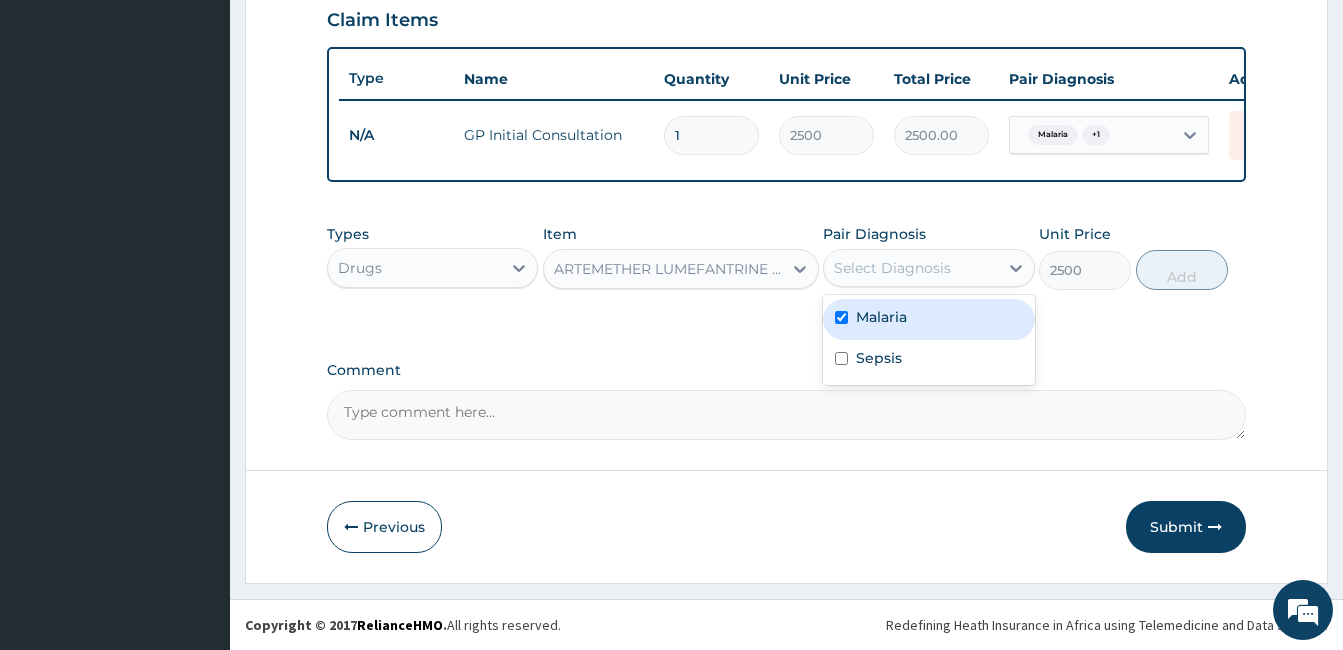 checkbox on "true" 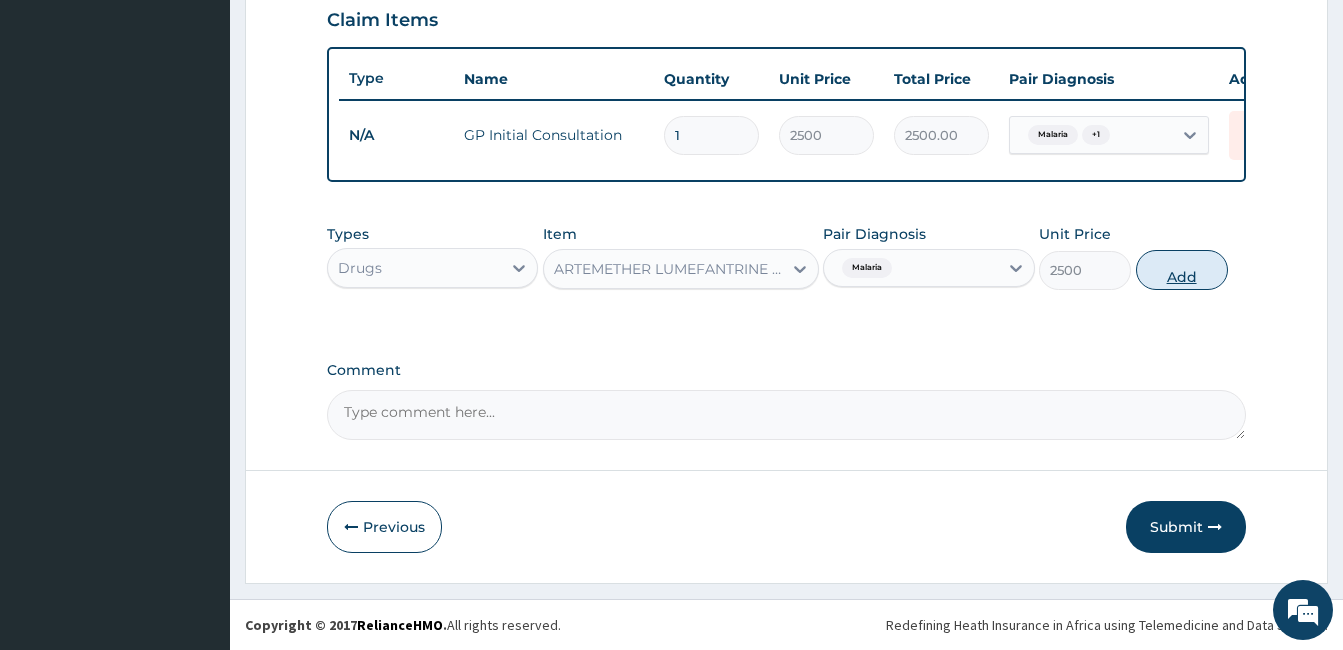 click on "Add" at bounding box center [1182, 270] 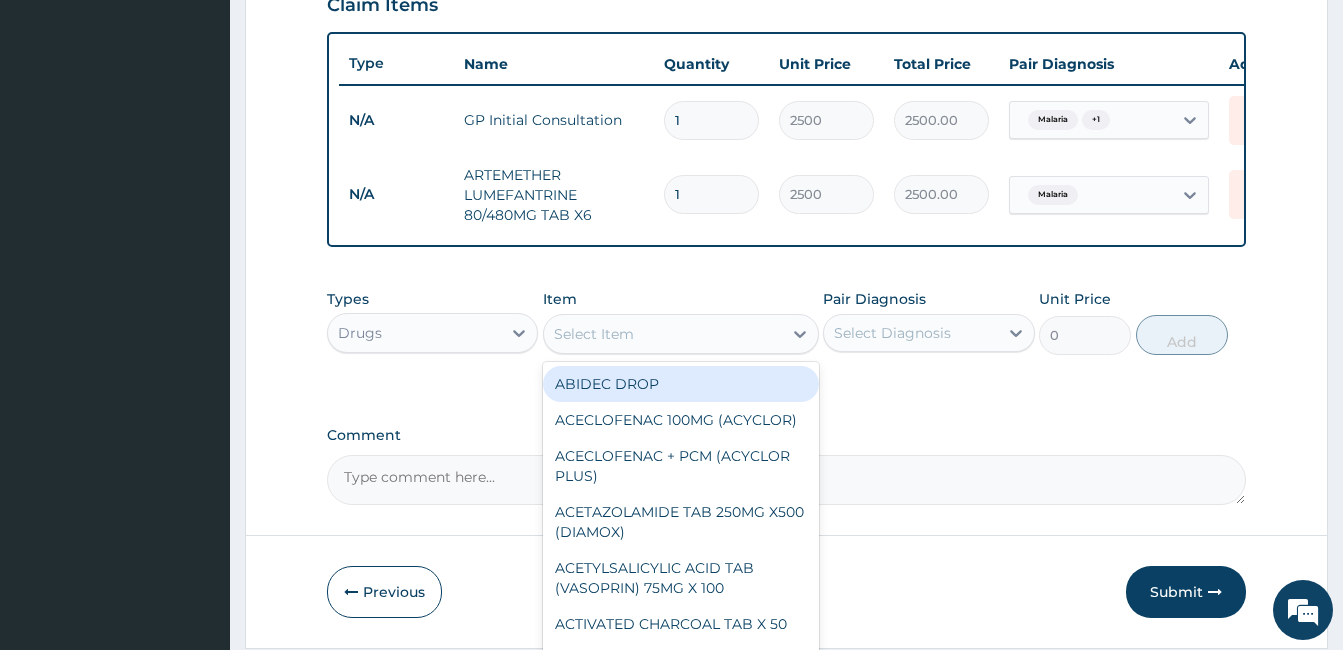 click on "Select Item" at bounding box center [663, 334] 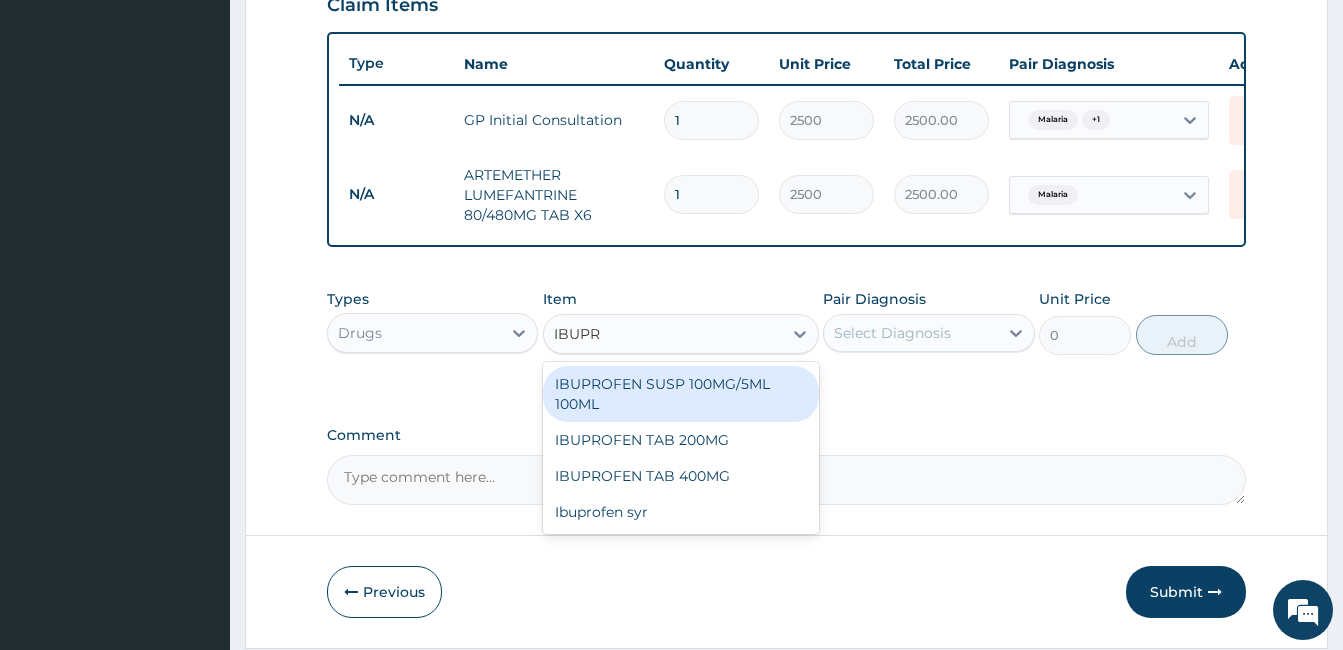 type on "IBUPRO" 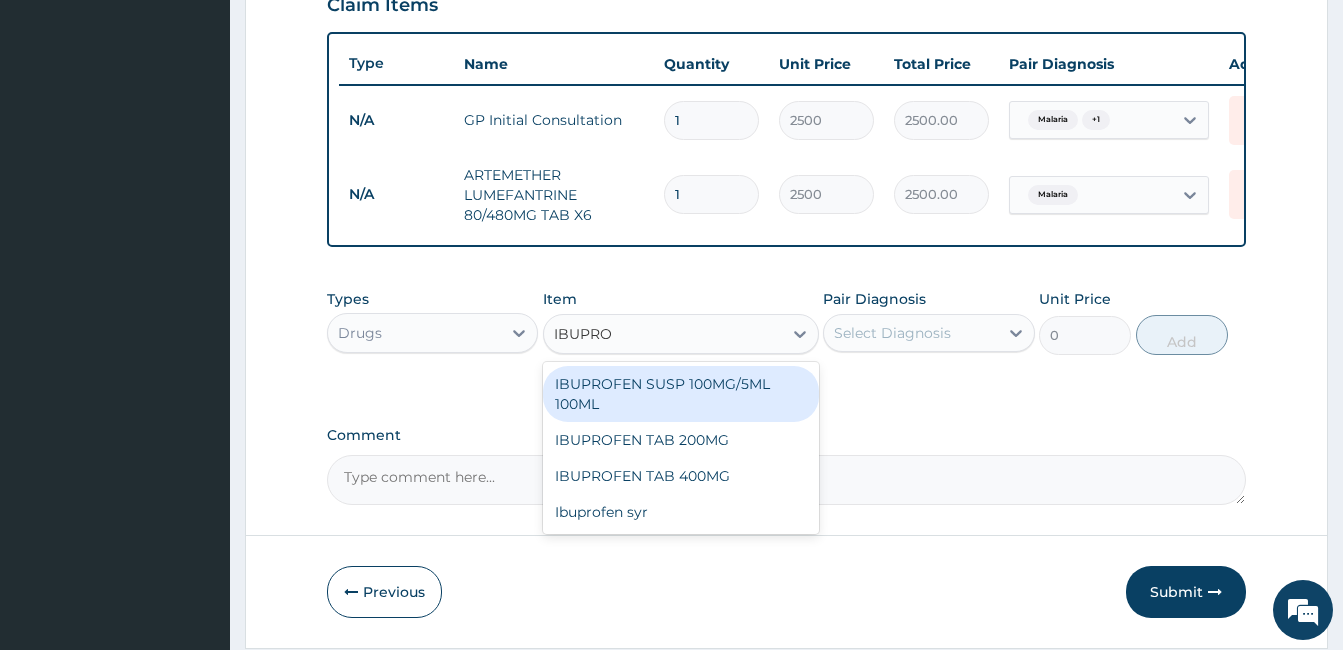 click on "IBUPROFEN SUSP 100MG/5ML 100ML" at bounding box center [681, 394] 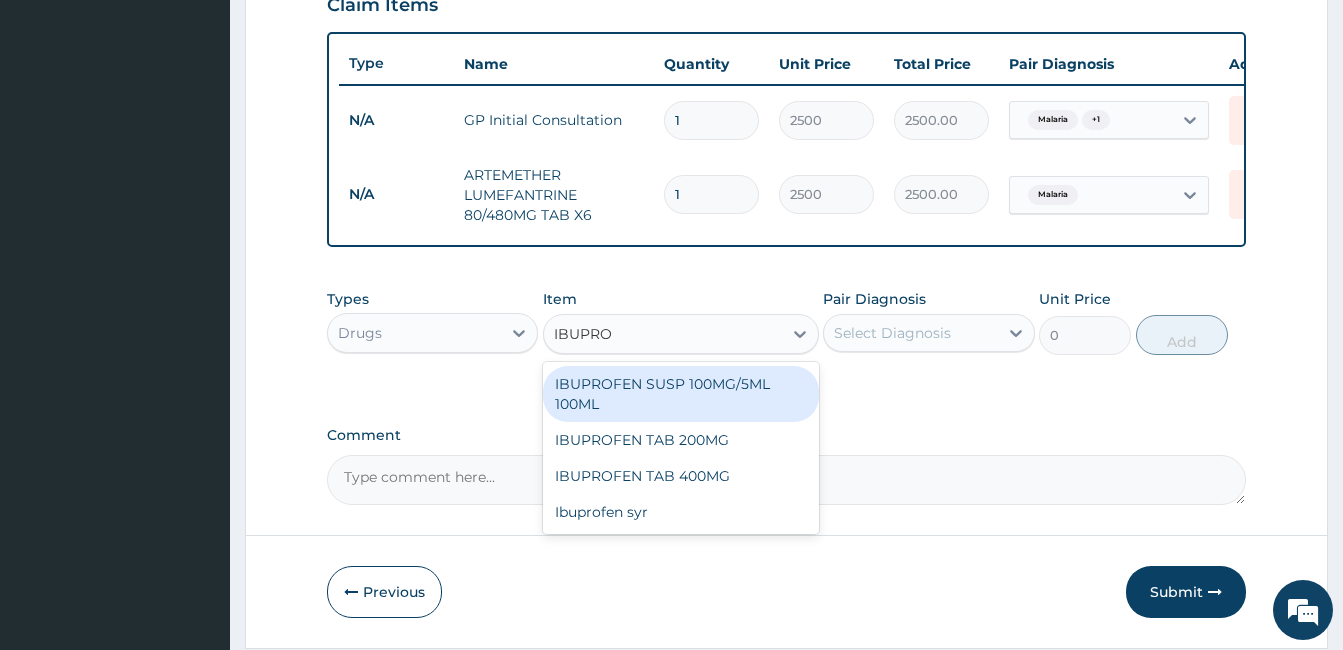 type 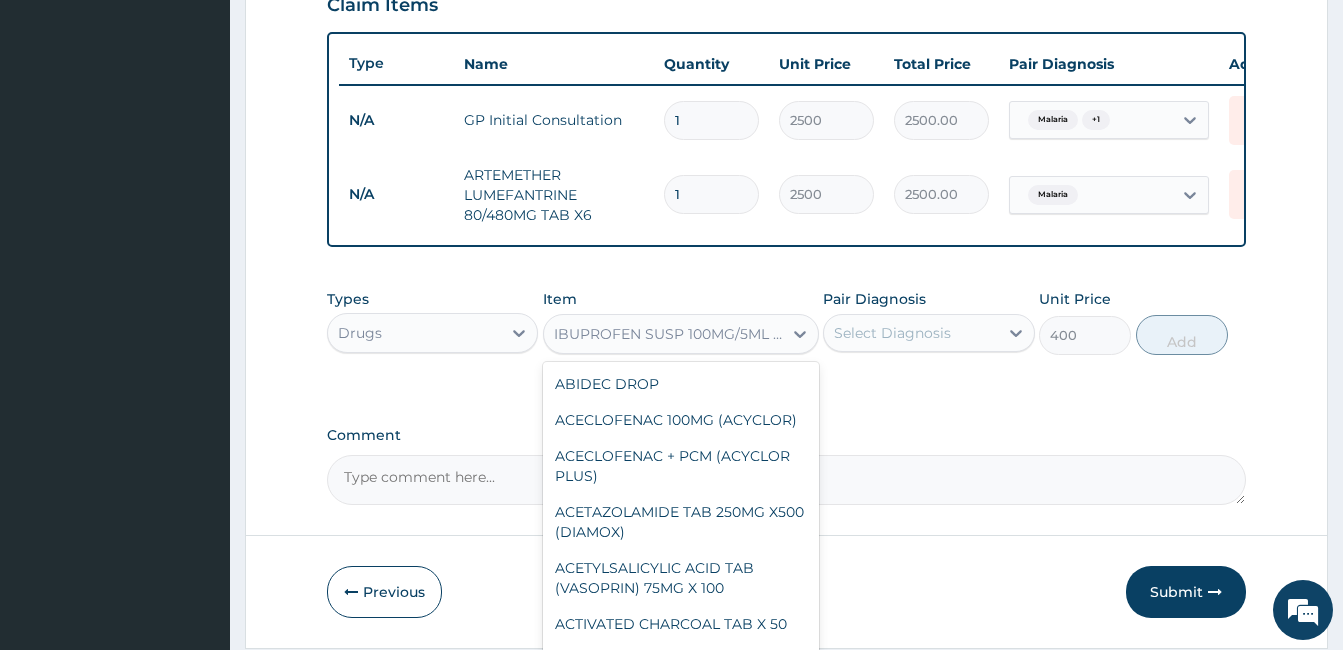 click on "IBUPROFEN SUSP 100MG/5ML 100ML" at bounding box center (669, 334) 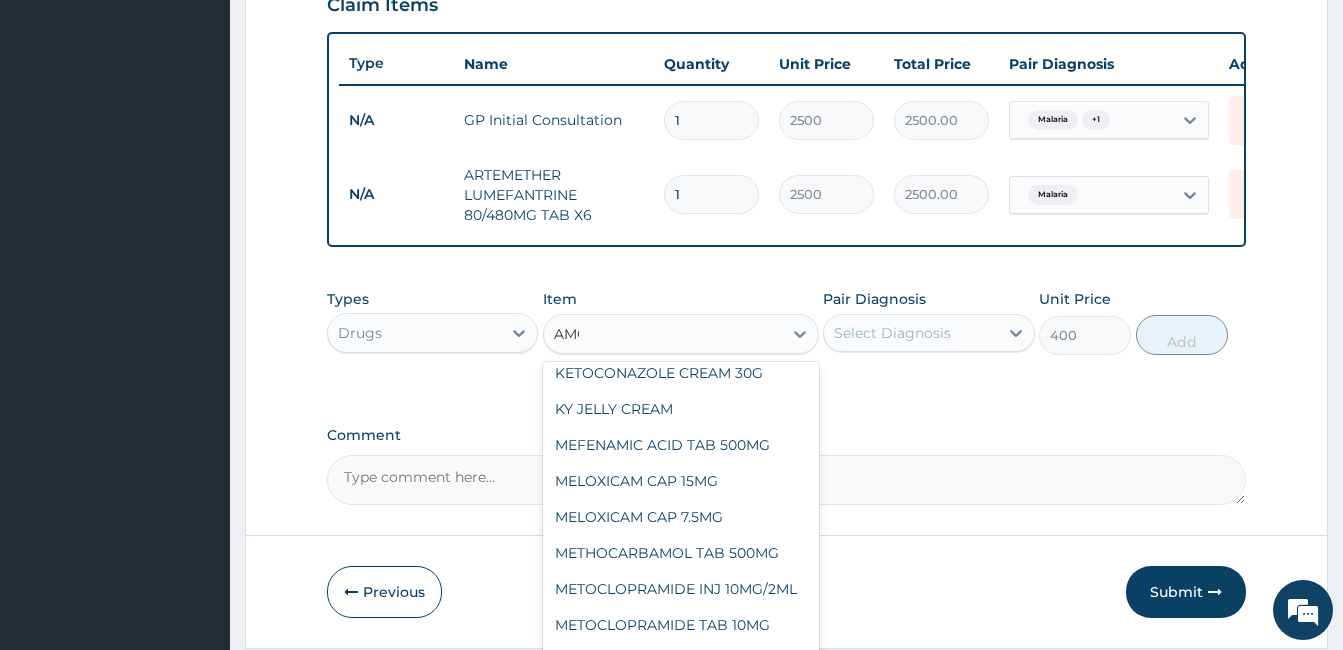 scroll, scrollTop: 547, scrollLeft: 0, axis: vertical 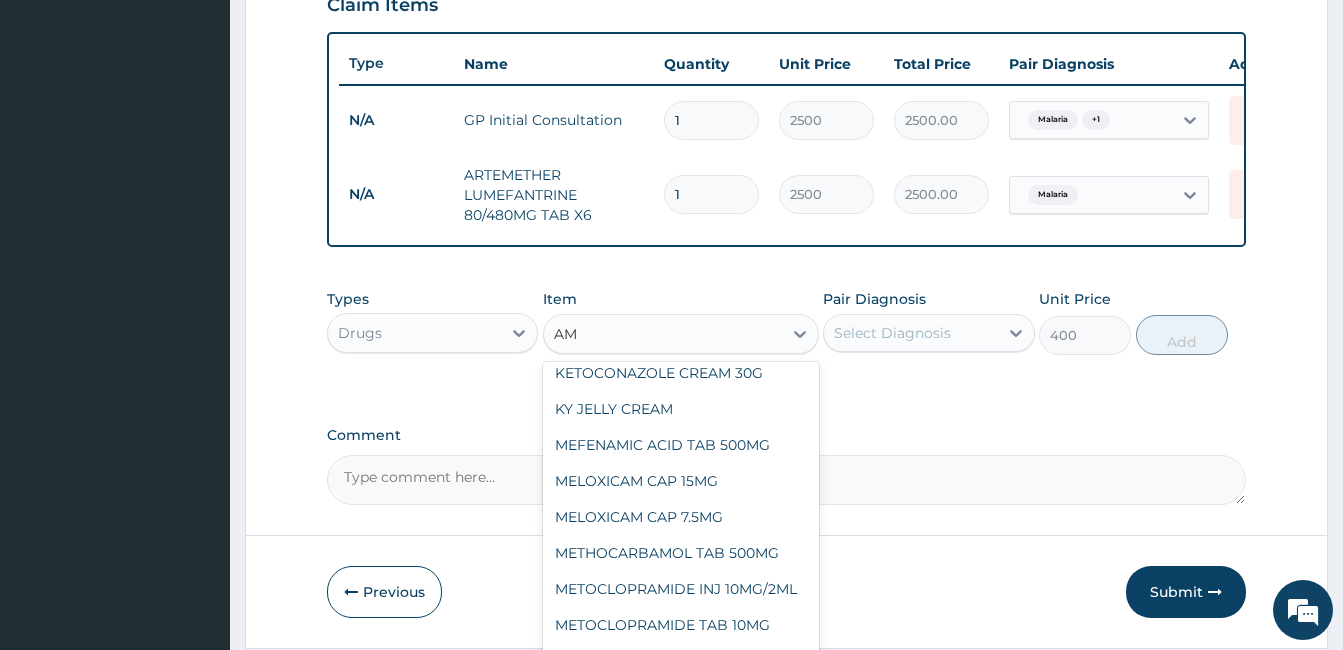 type on "A" 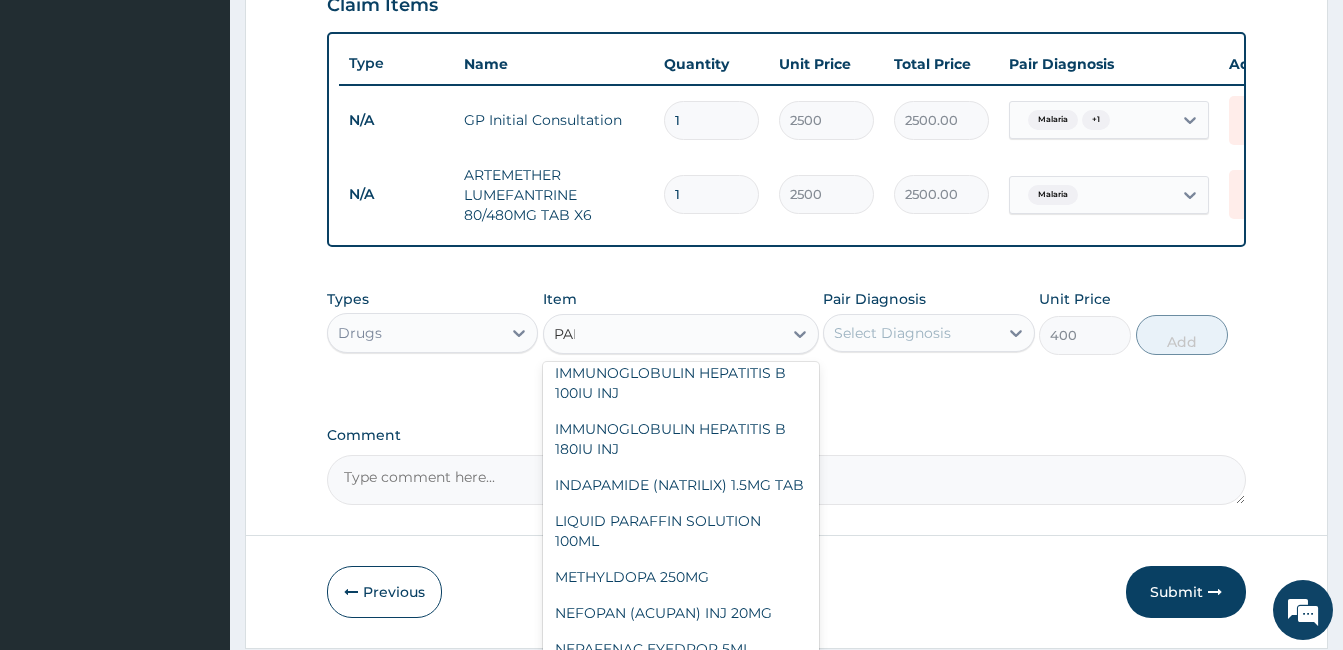 scroll, scrollTop: 0, scrollLeft: 0, axis: both 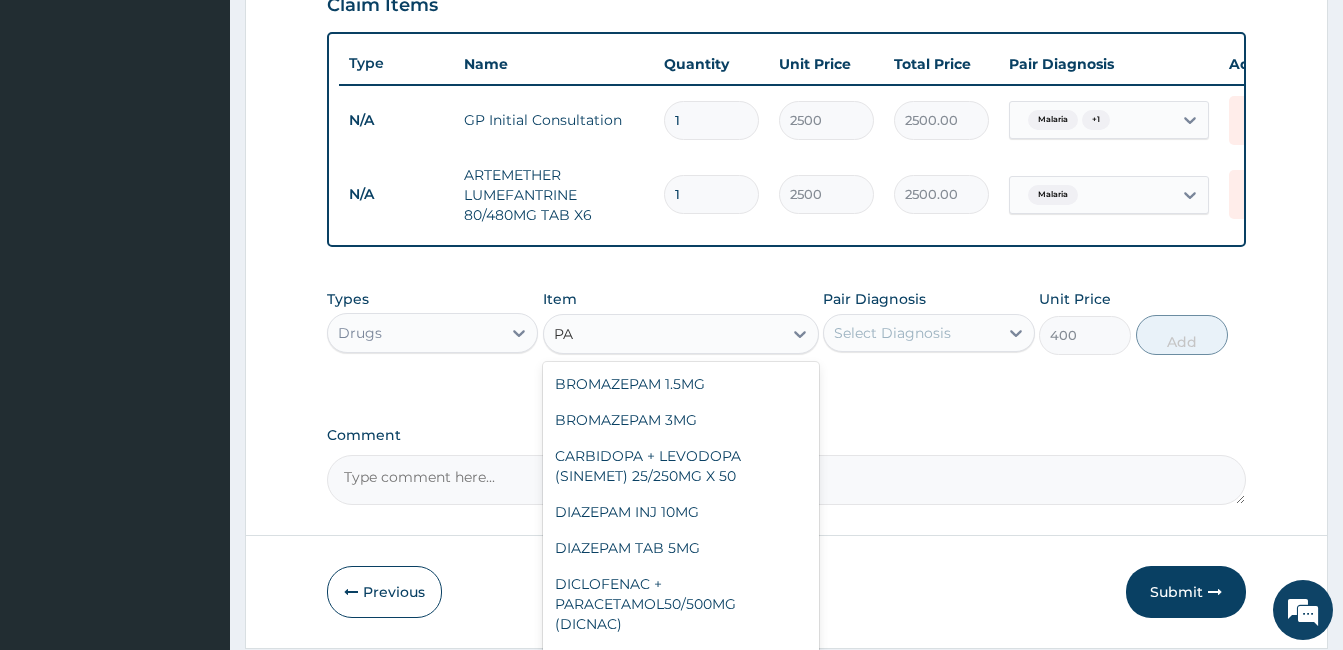 type on "P" 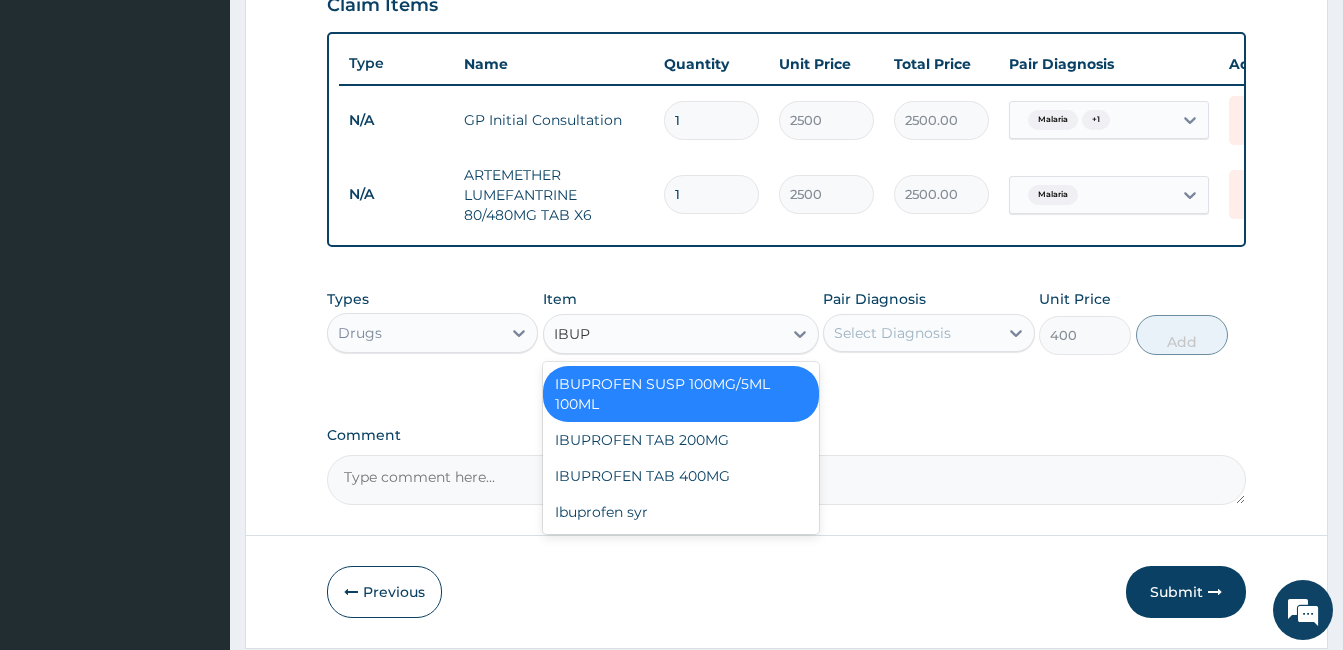 type on "IBUPR" 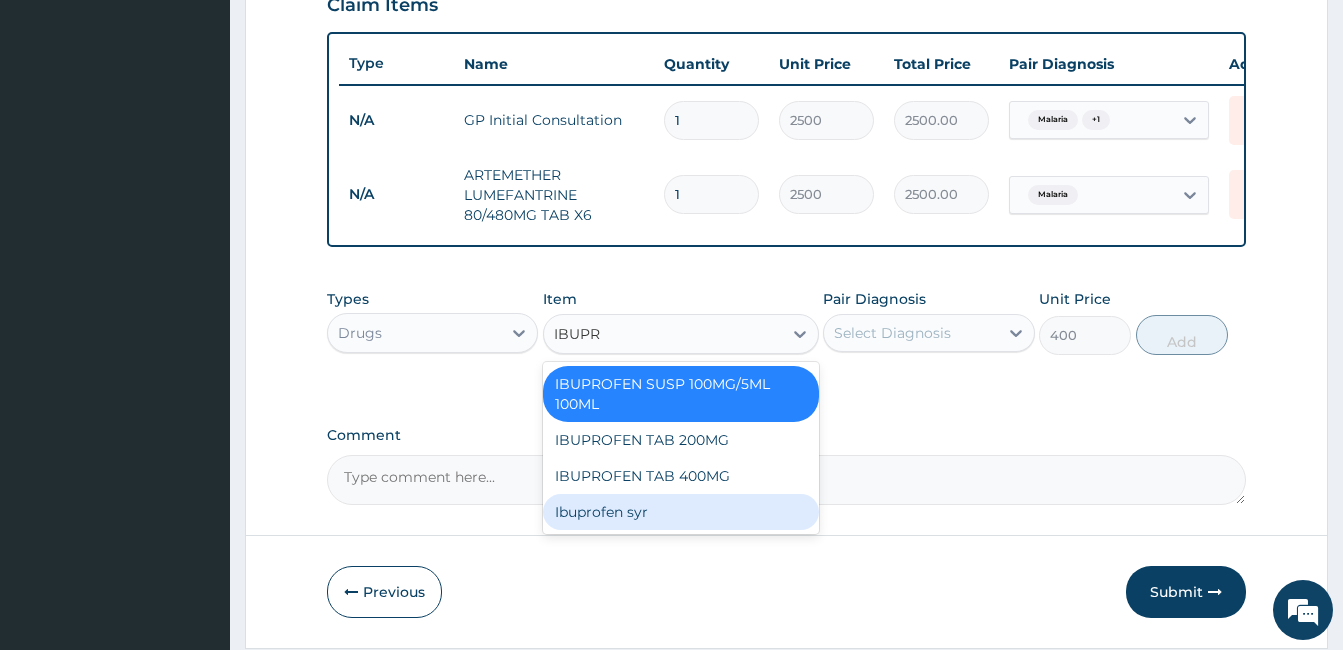click on "Ibuprofen syr" at bounding box center (681, 512) 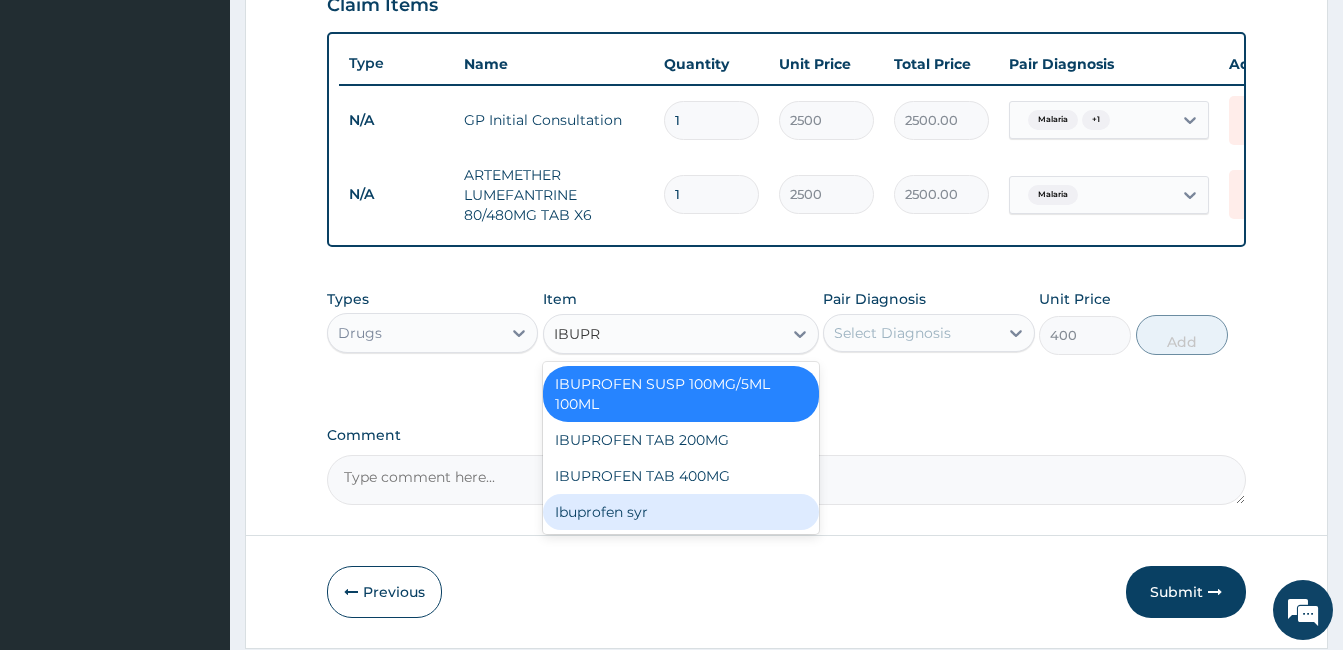 type 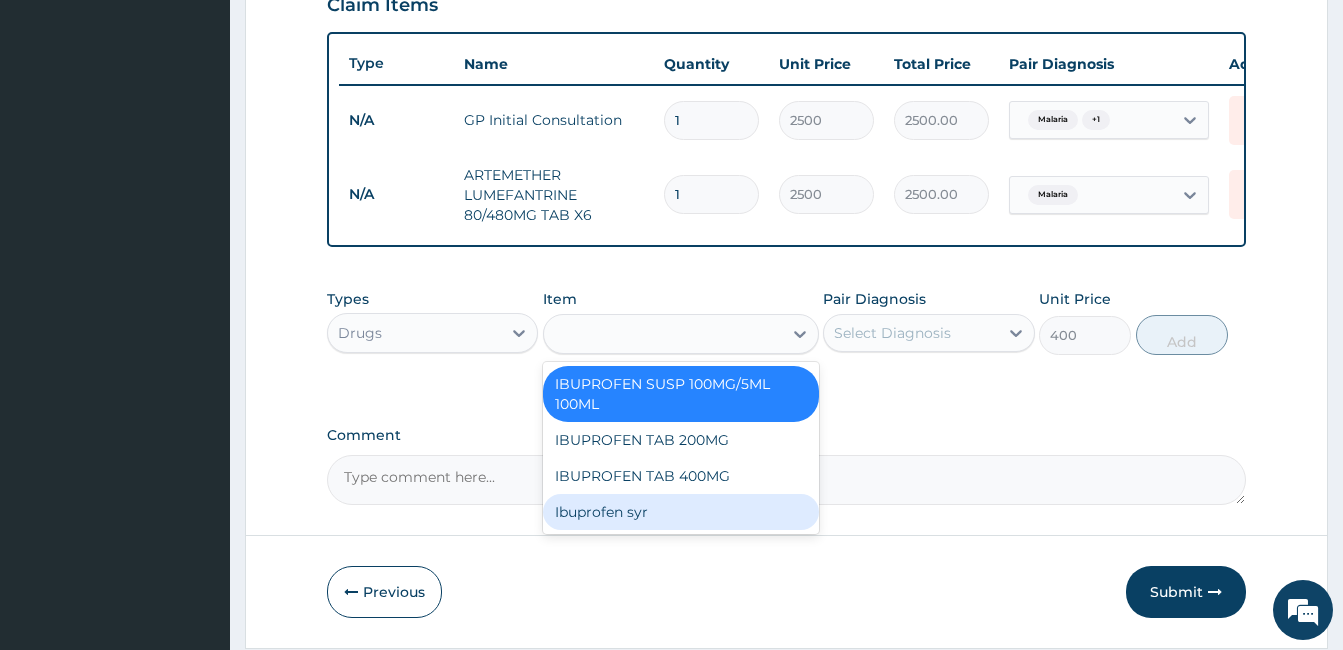 type on "1800" 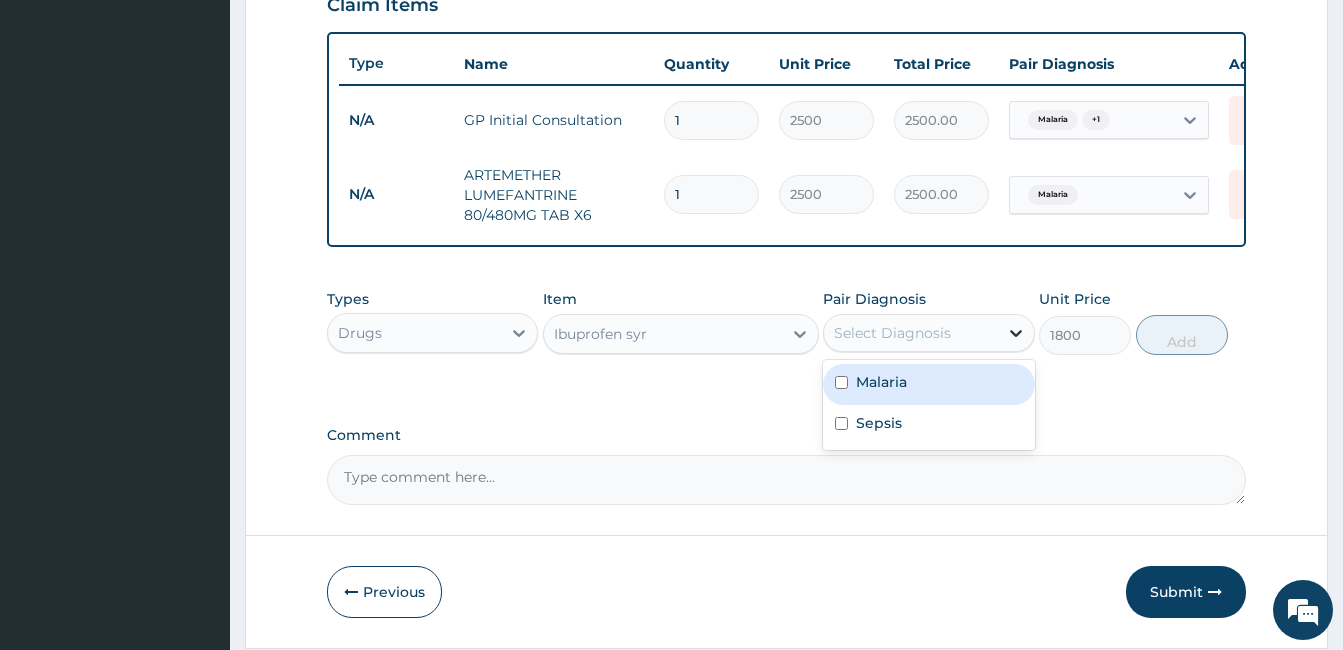 click 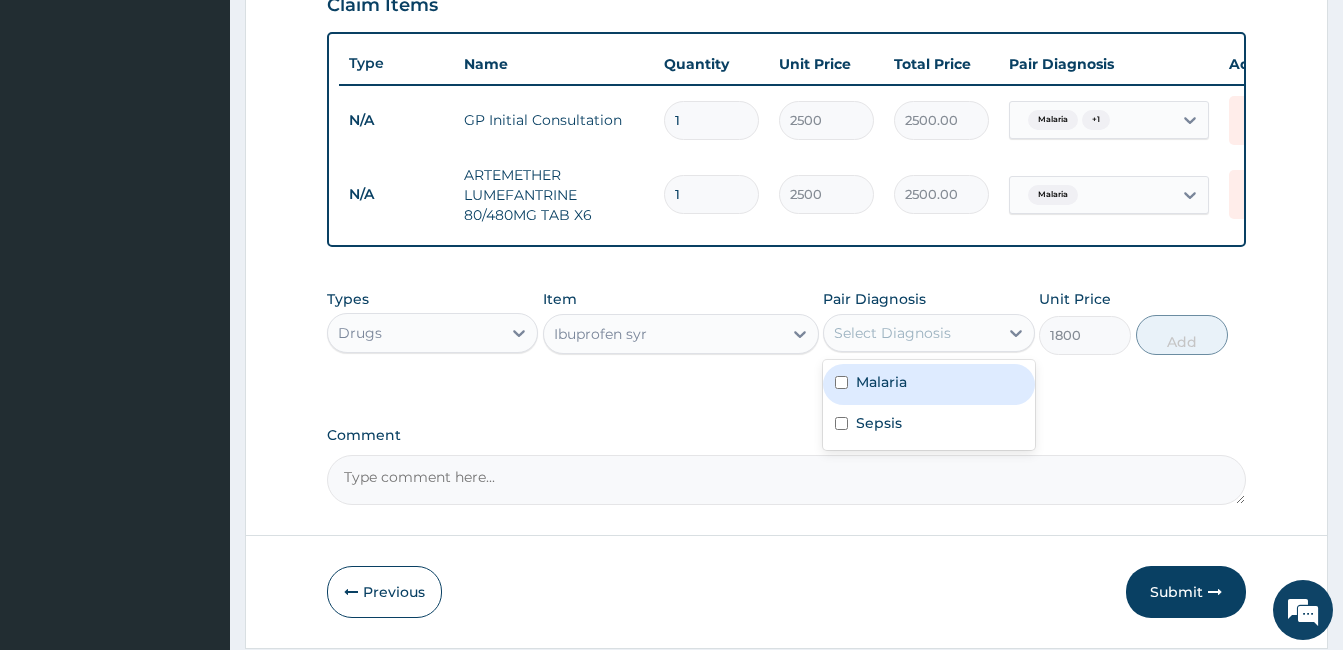click on "Malaria" at bounding box center [928, 384] 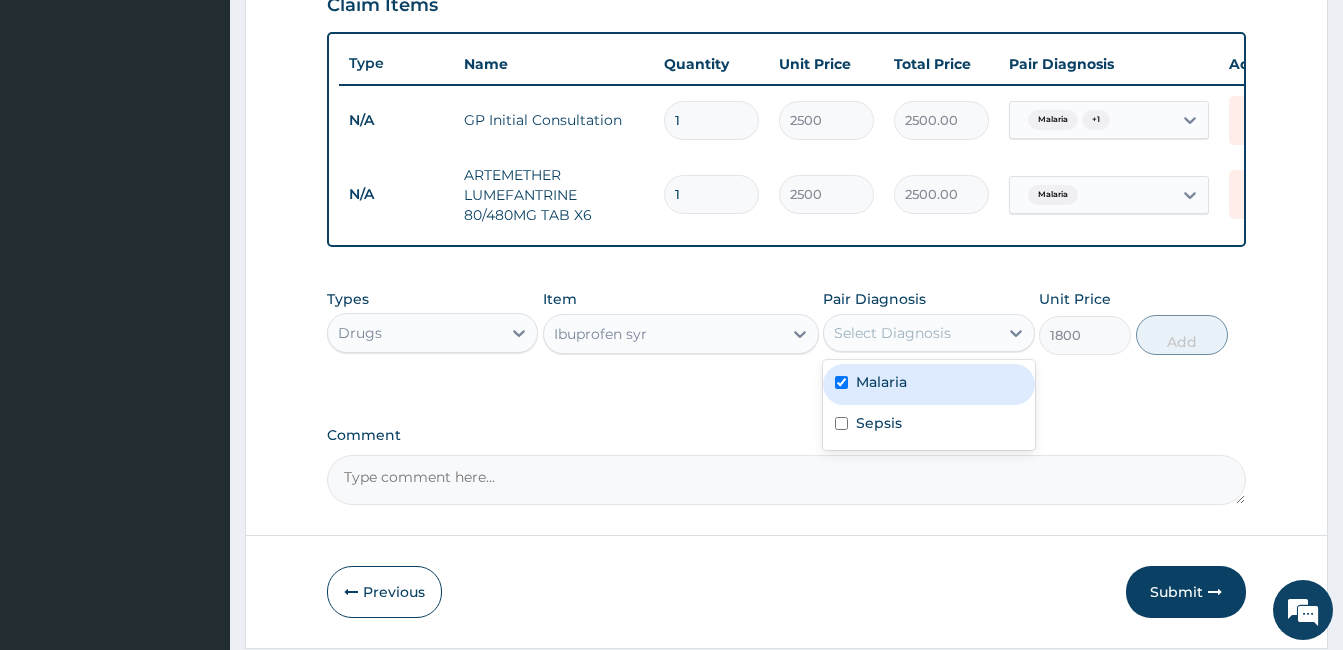 checkbox on "true" 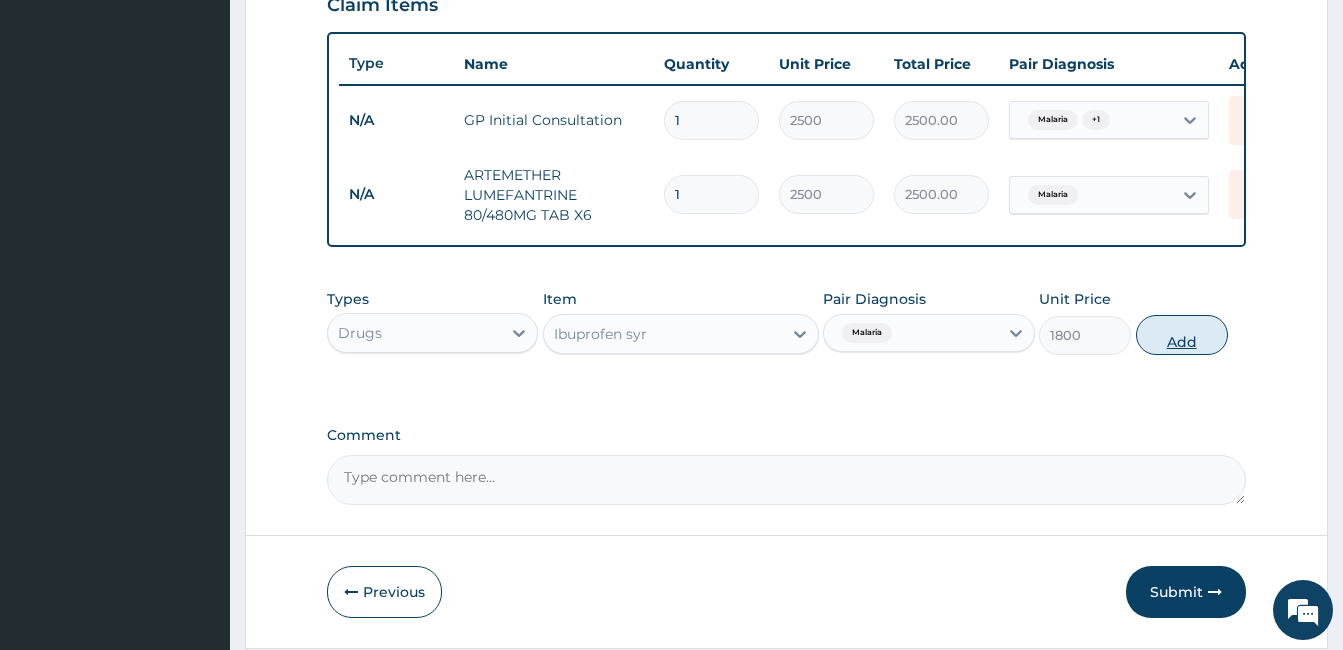click on "Add" at bounding box center [1182, 335] 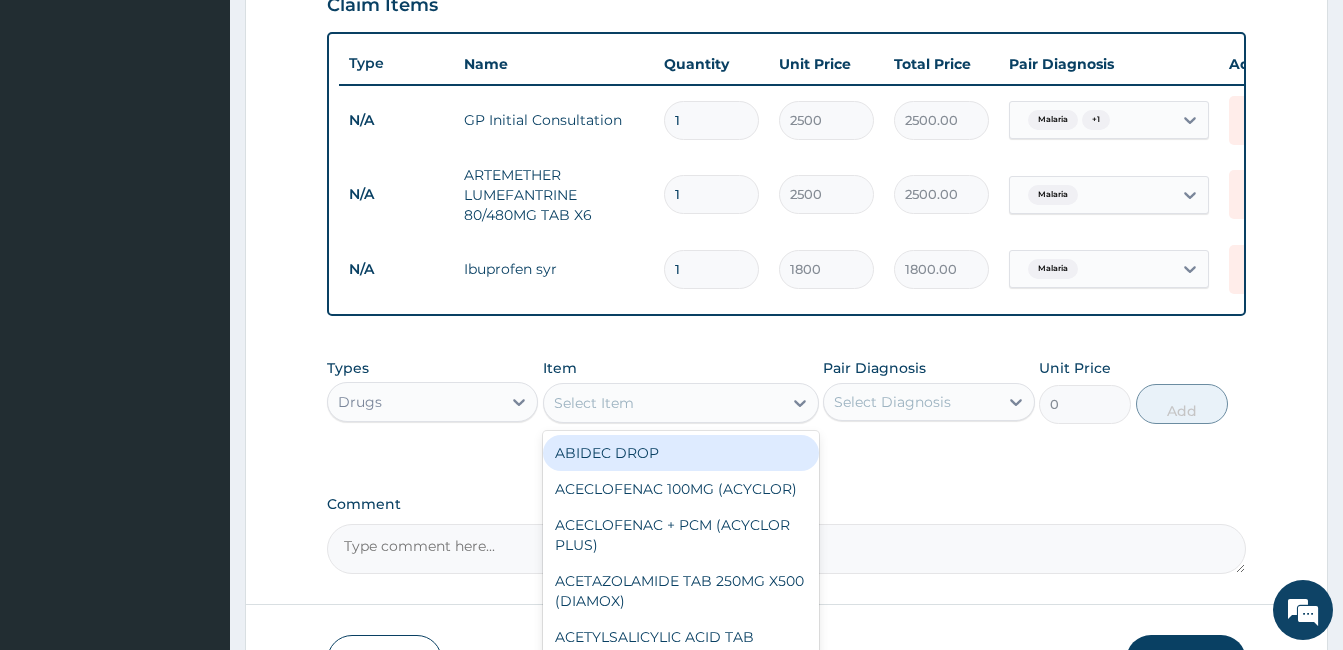 click on "Select Item" at bounding box center [663, 403] 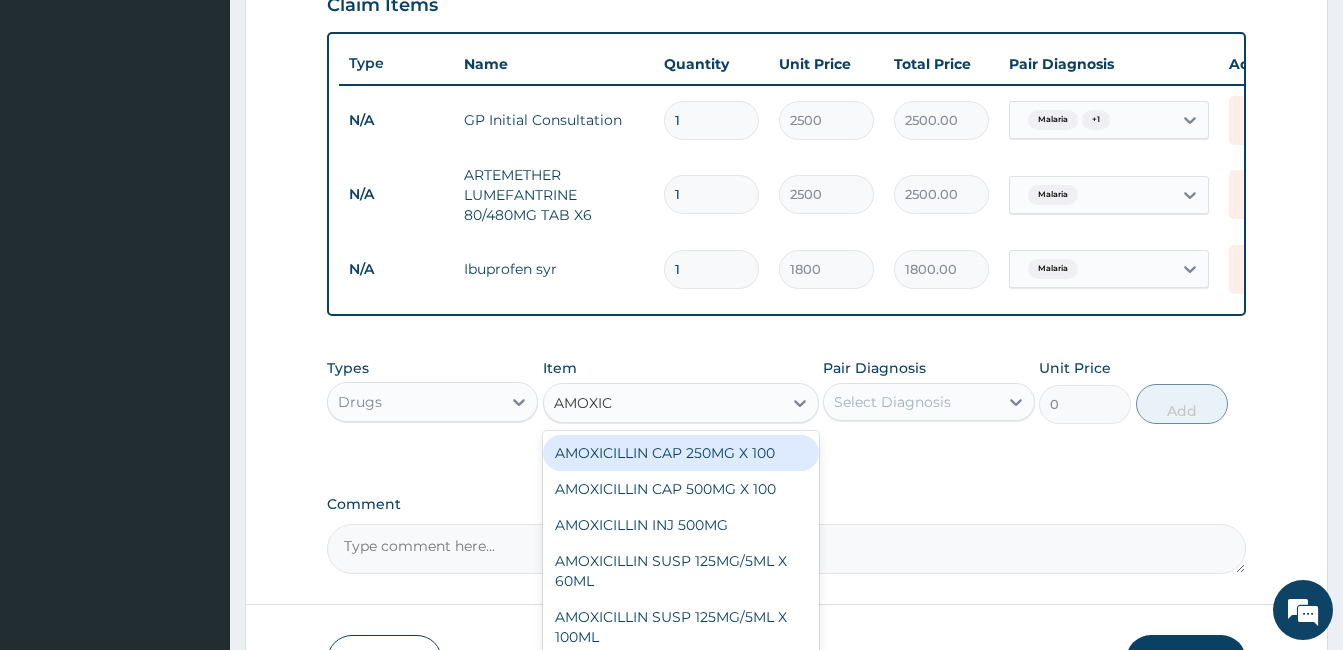 type on "AMOXICI" 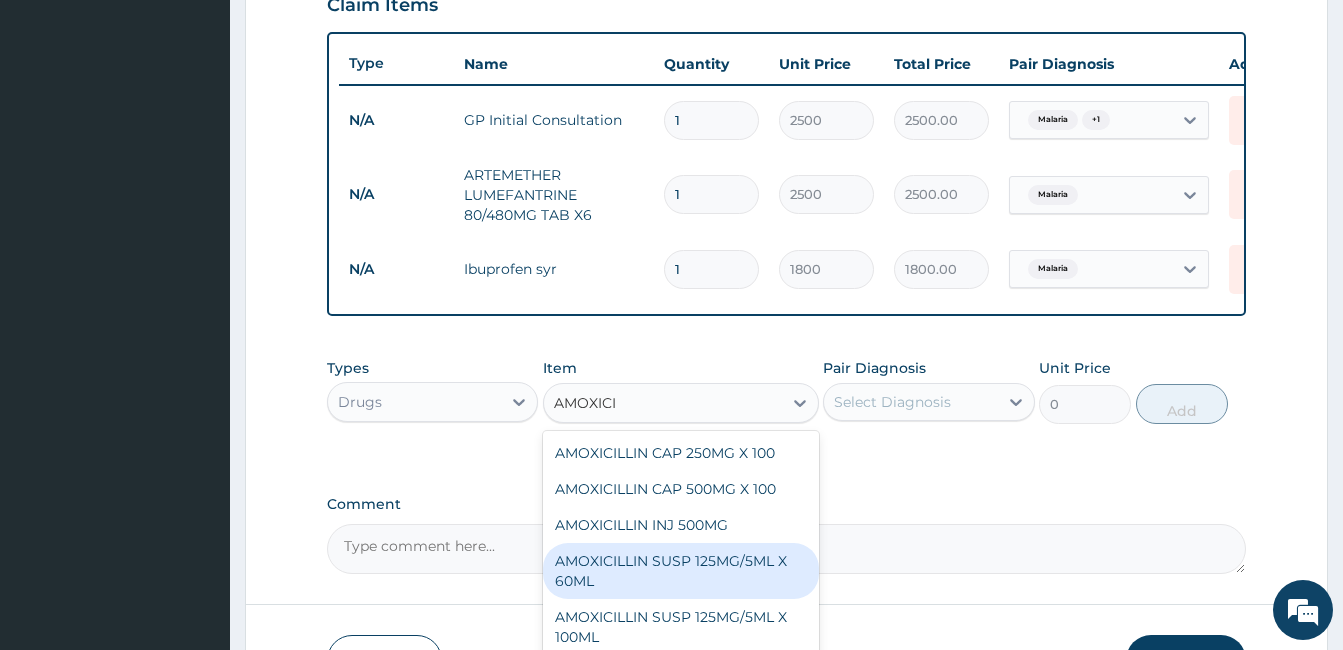 click on "AMOXICILLIN SUSP 125MG/5ML X 60ML" at bounding box center [681, 571] 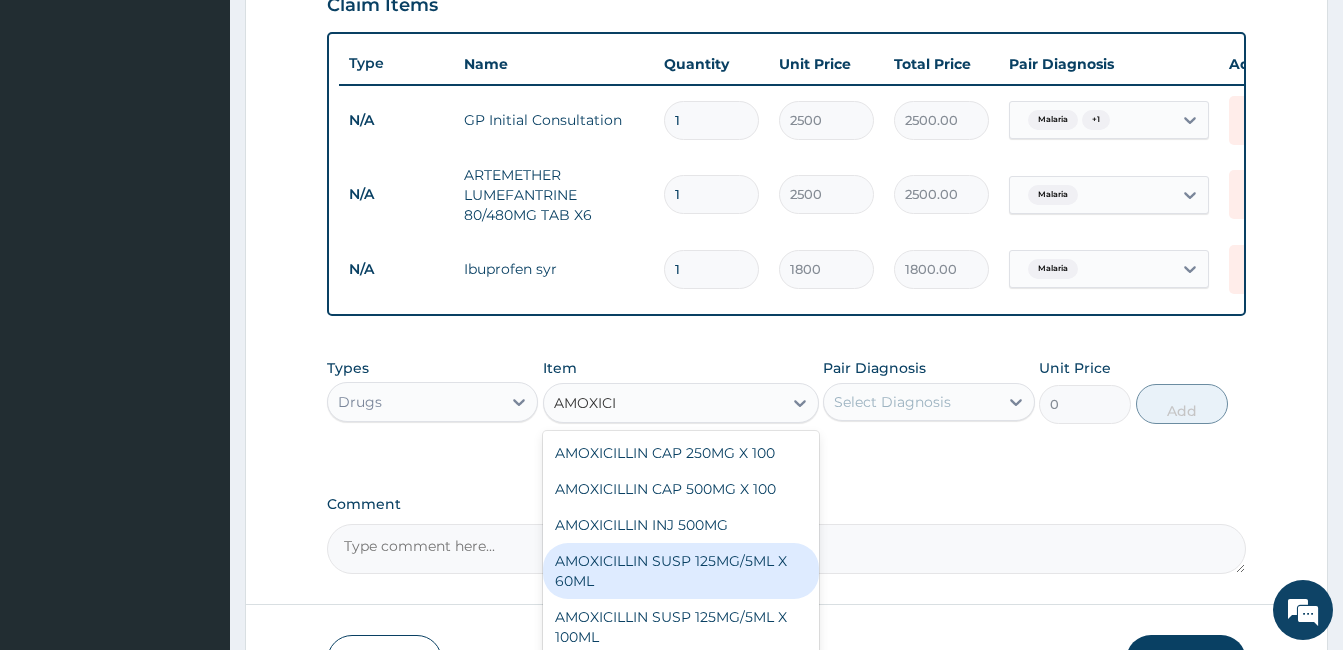 type 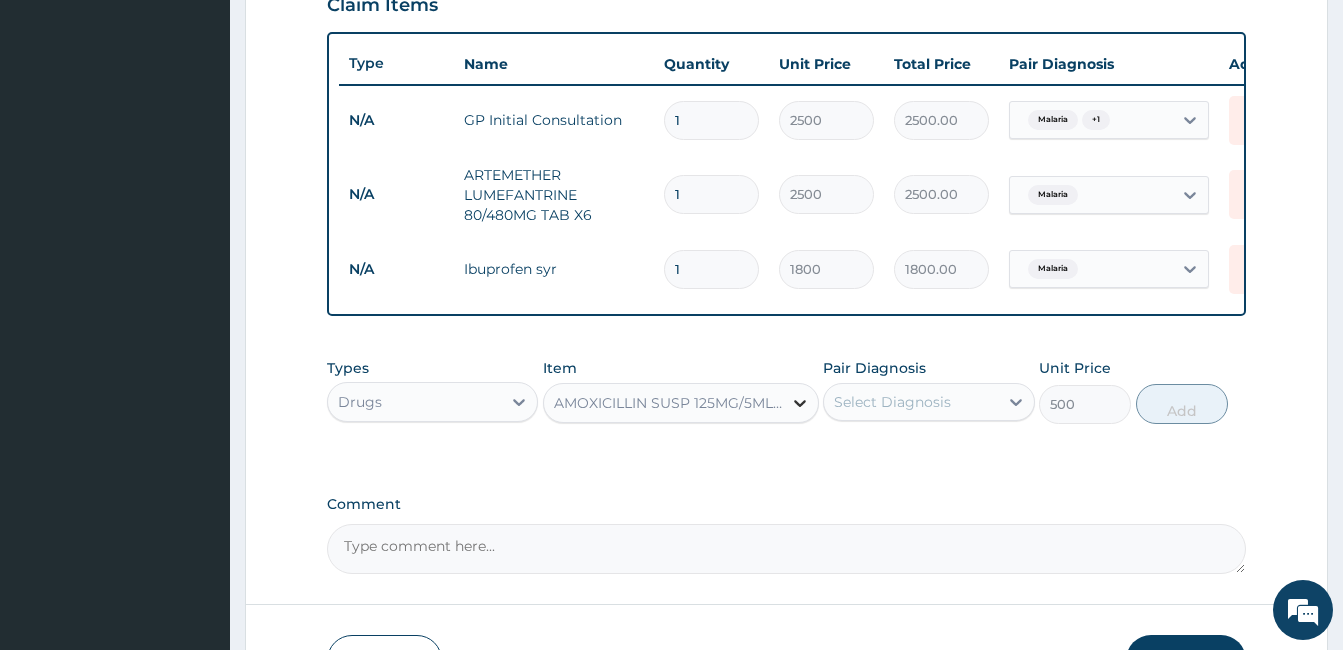 click at bounding box center [800, 403] 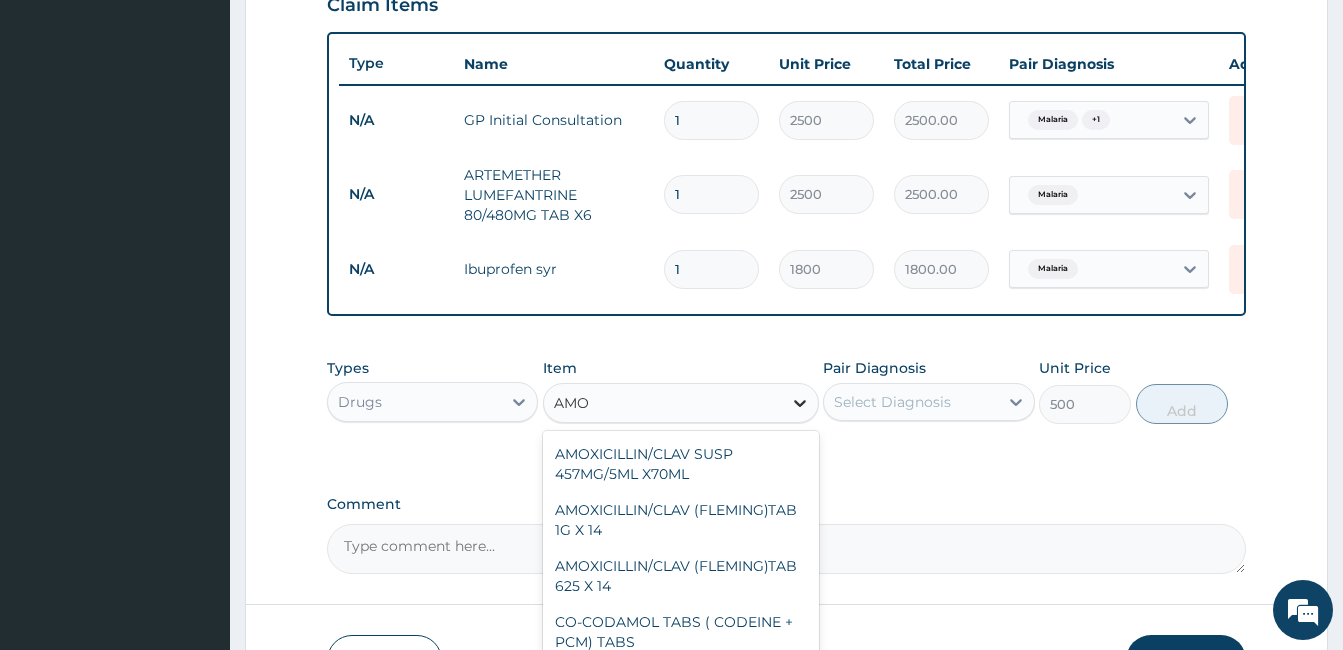scroll, scrollTop: 0, scrollLeft: 0, axis: both 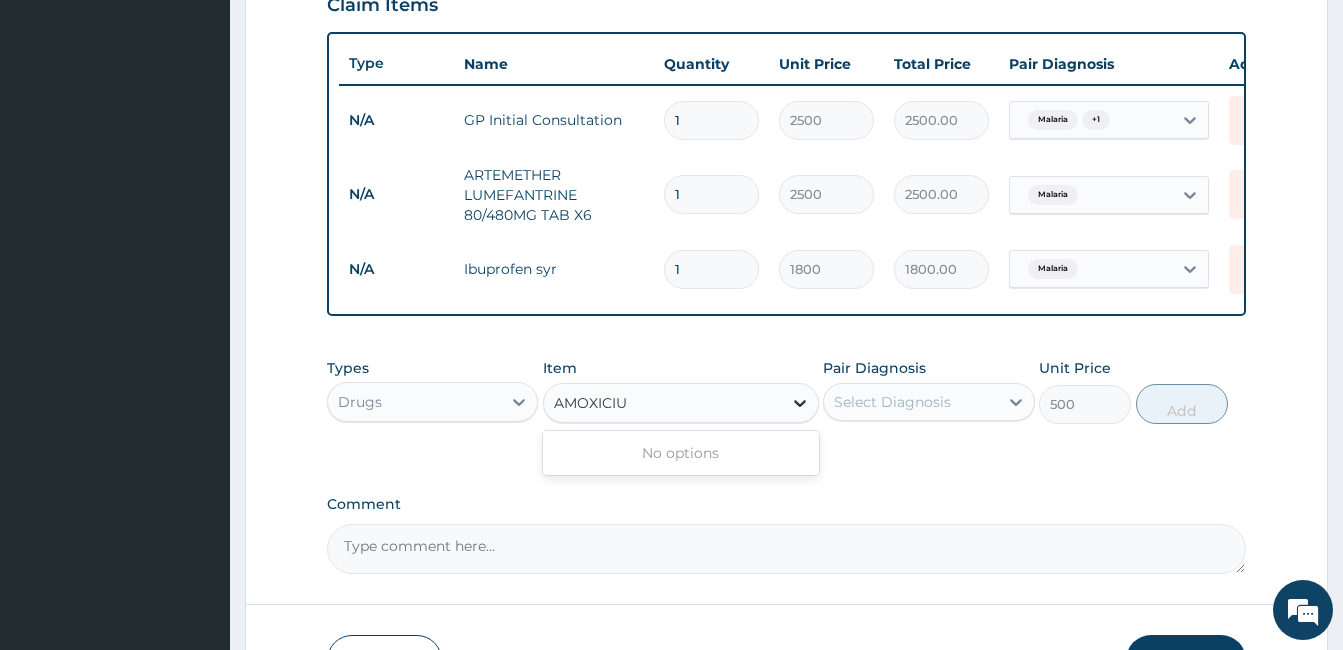 type on "AMOXICI" 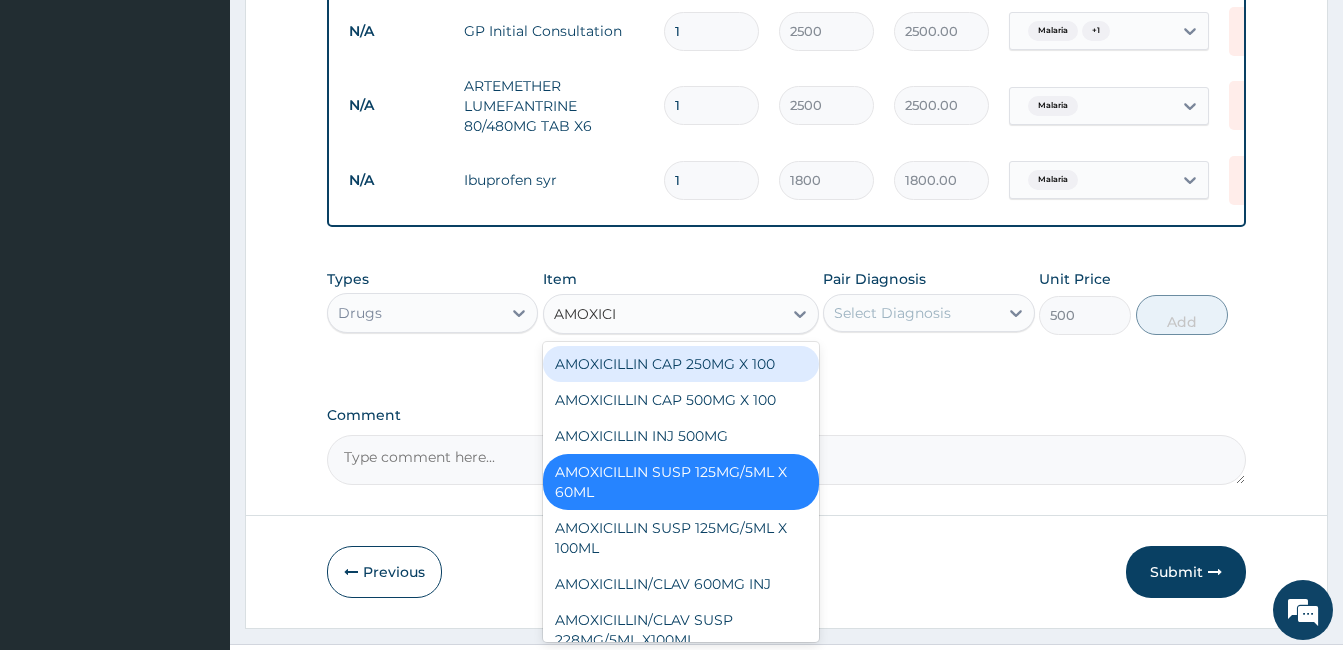 scroll, scrollTop: 832, scrollLeft: 0, axis: vertical 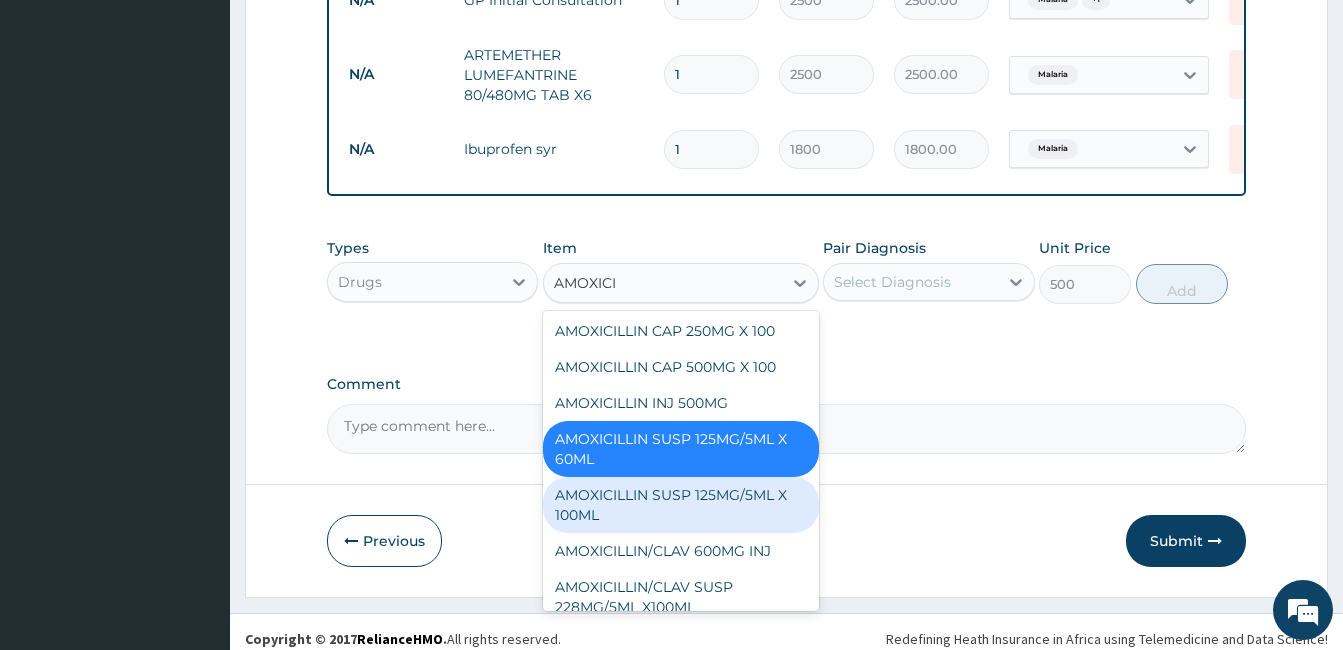 click on "AMOXICILLIN SUSP 125MG/5ML X 100ML" at bounding box center (681, 505) 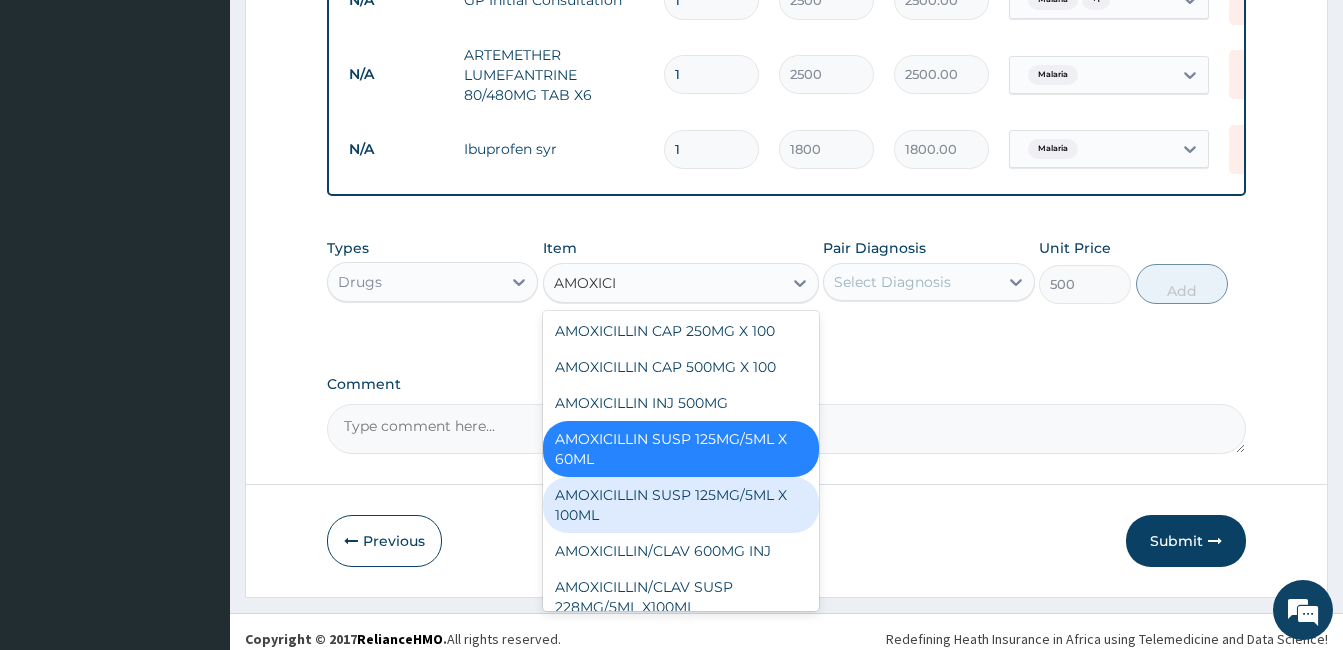 type 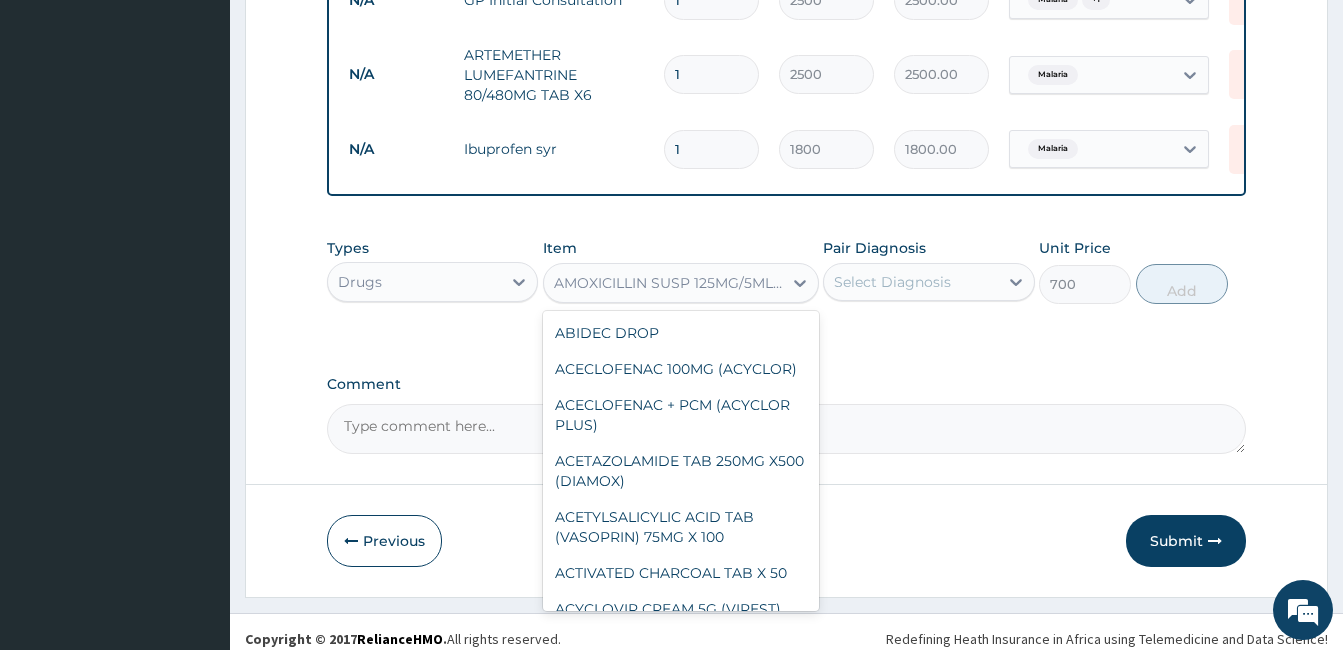 click on "AMOXICILLIN SUSP 125MG/5ML X 100ML" at bounding box center [669, 283] 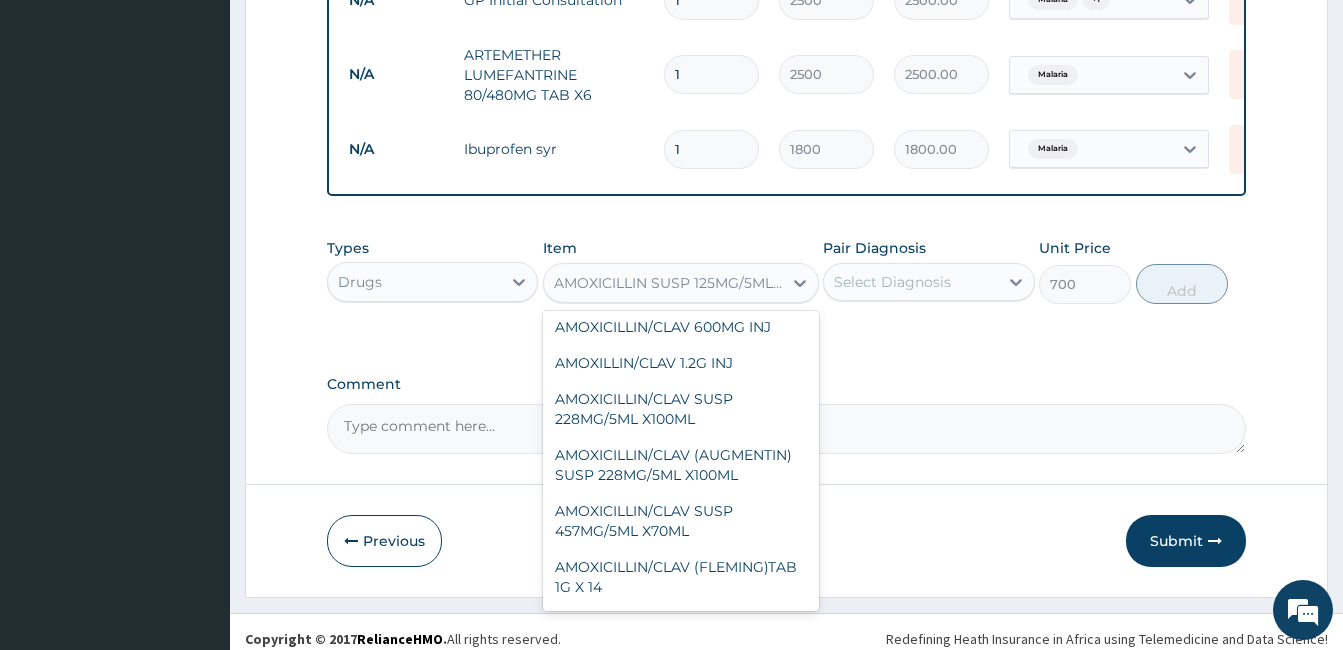 scroll, scrollTop: 1379, scrollLeft: 0, axis: vertical 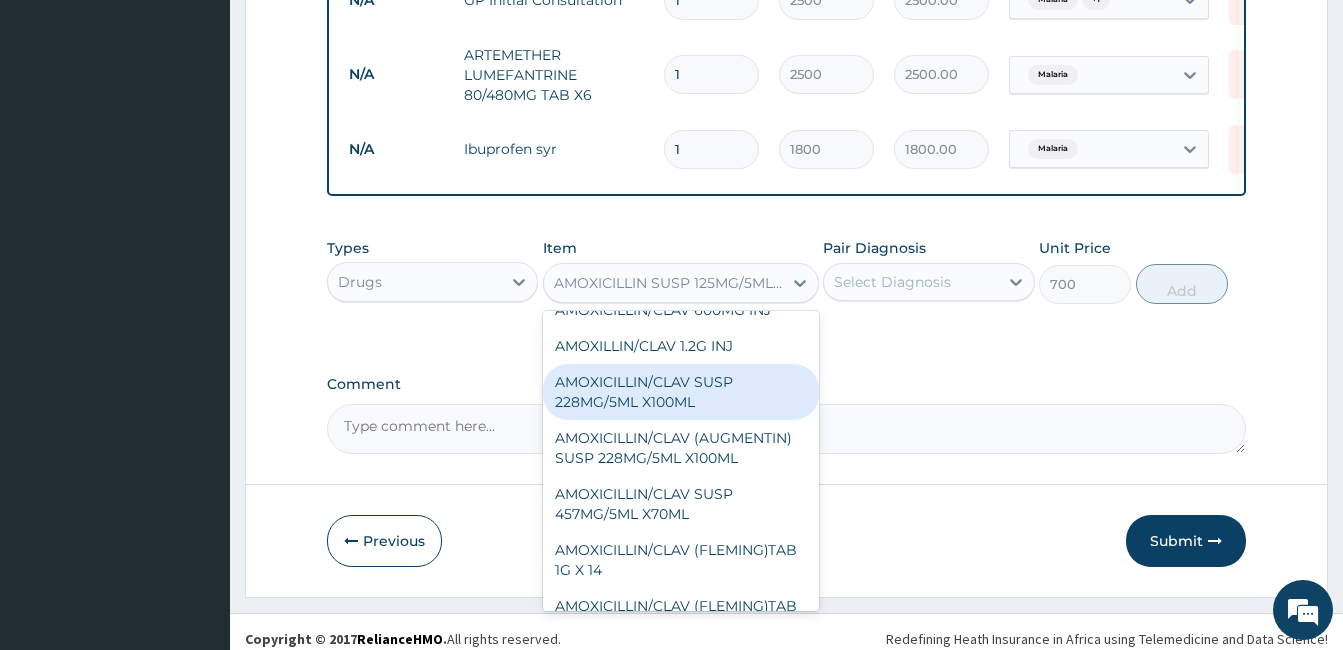click on "AMOXICILLIN/CLAV SUSP 228MG/5ML X100ML" at bounding box center (681, 392) 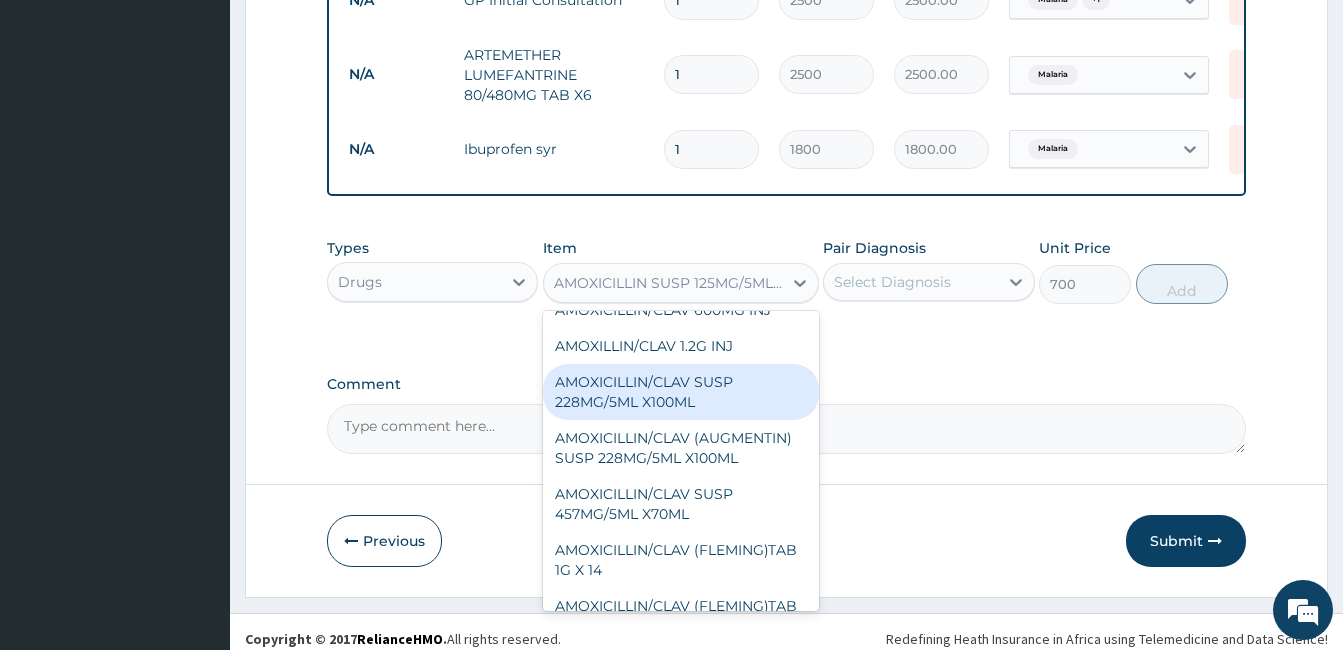 type on "2200" 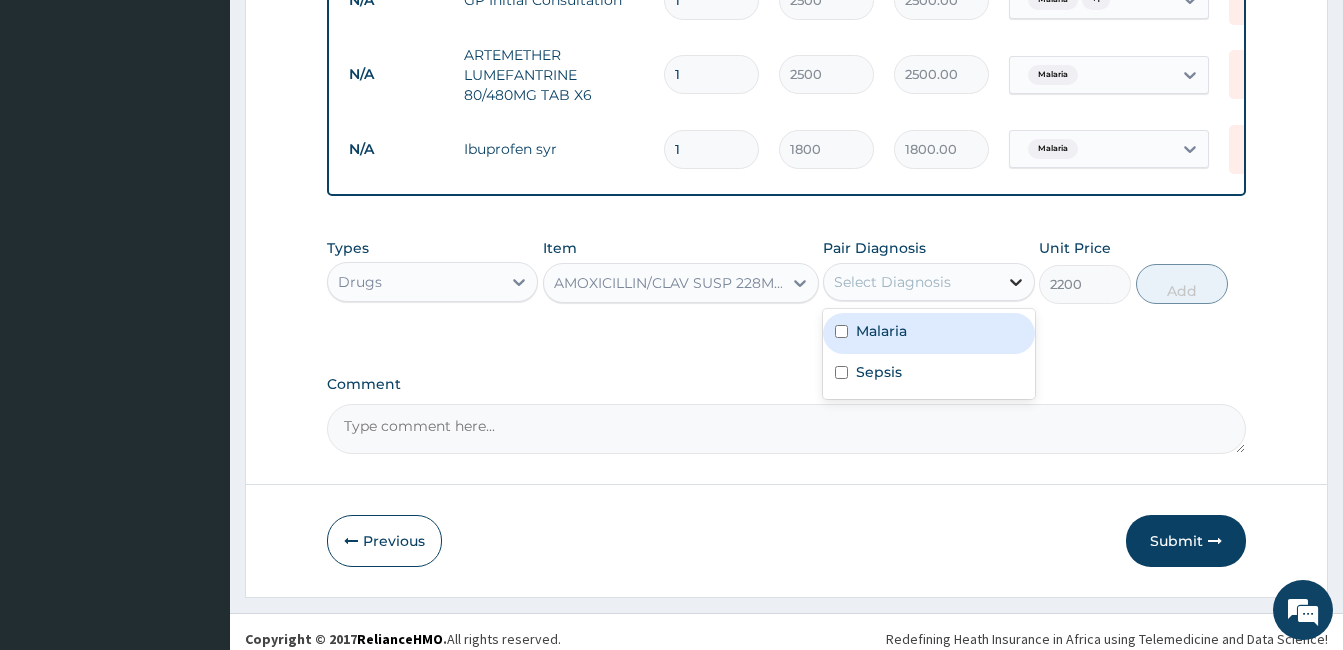 click 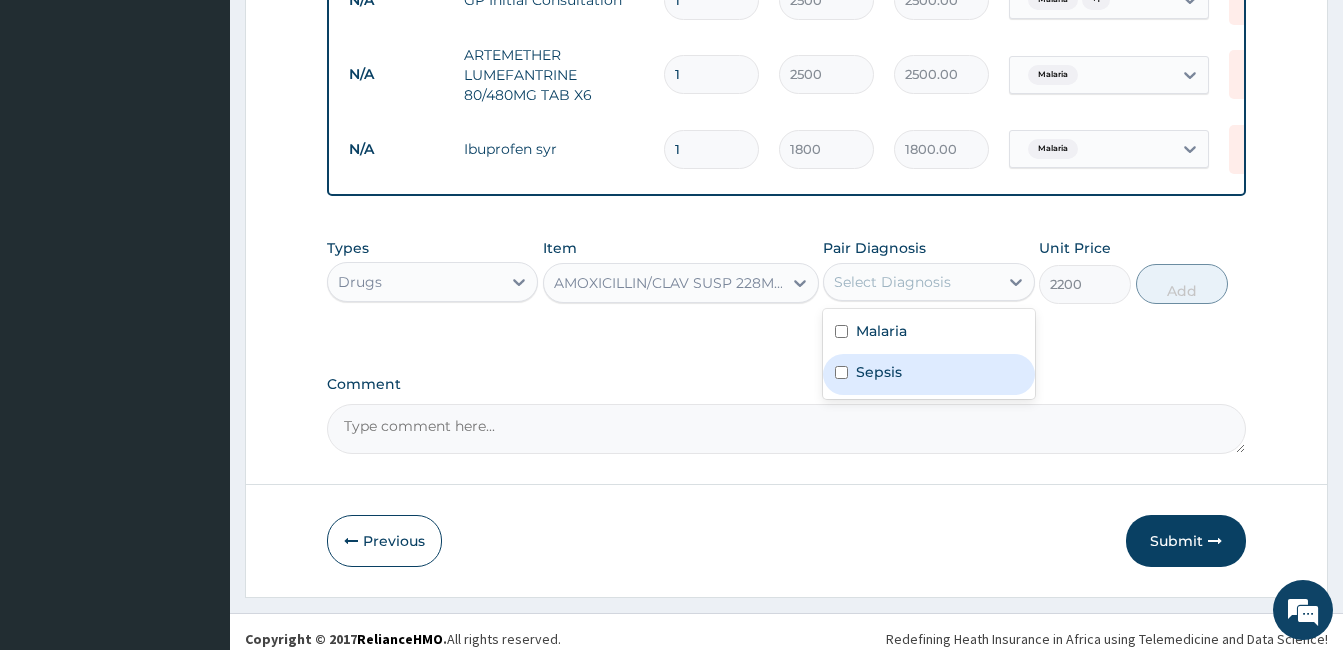click at bounding box center [841, 372] 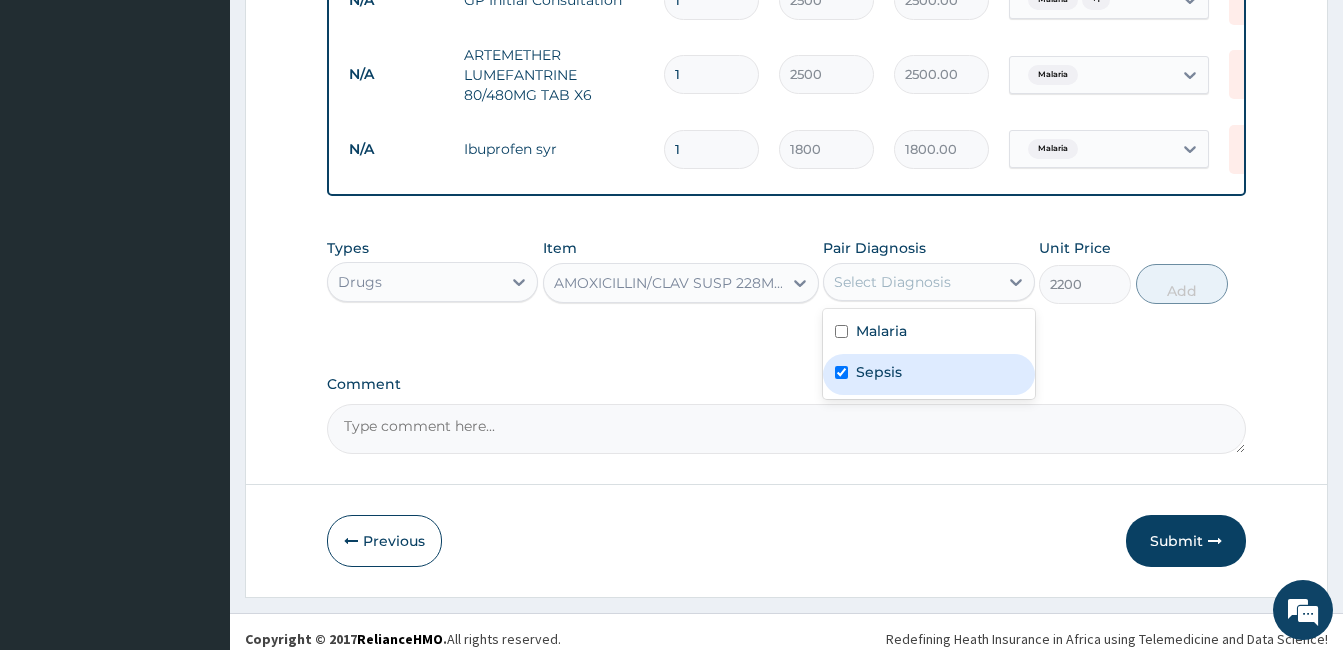 checkbox on "true" 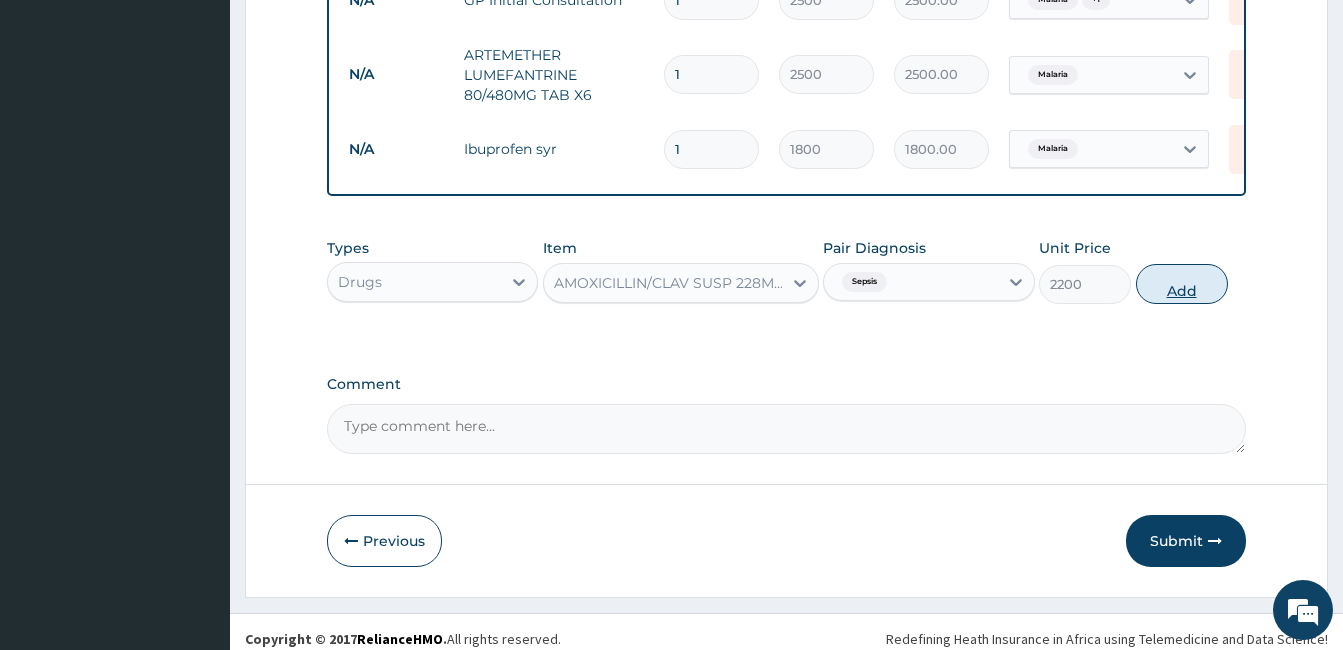 click on "Add" at bounding box center (1182, 284) 